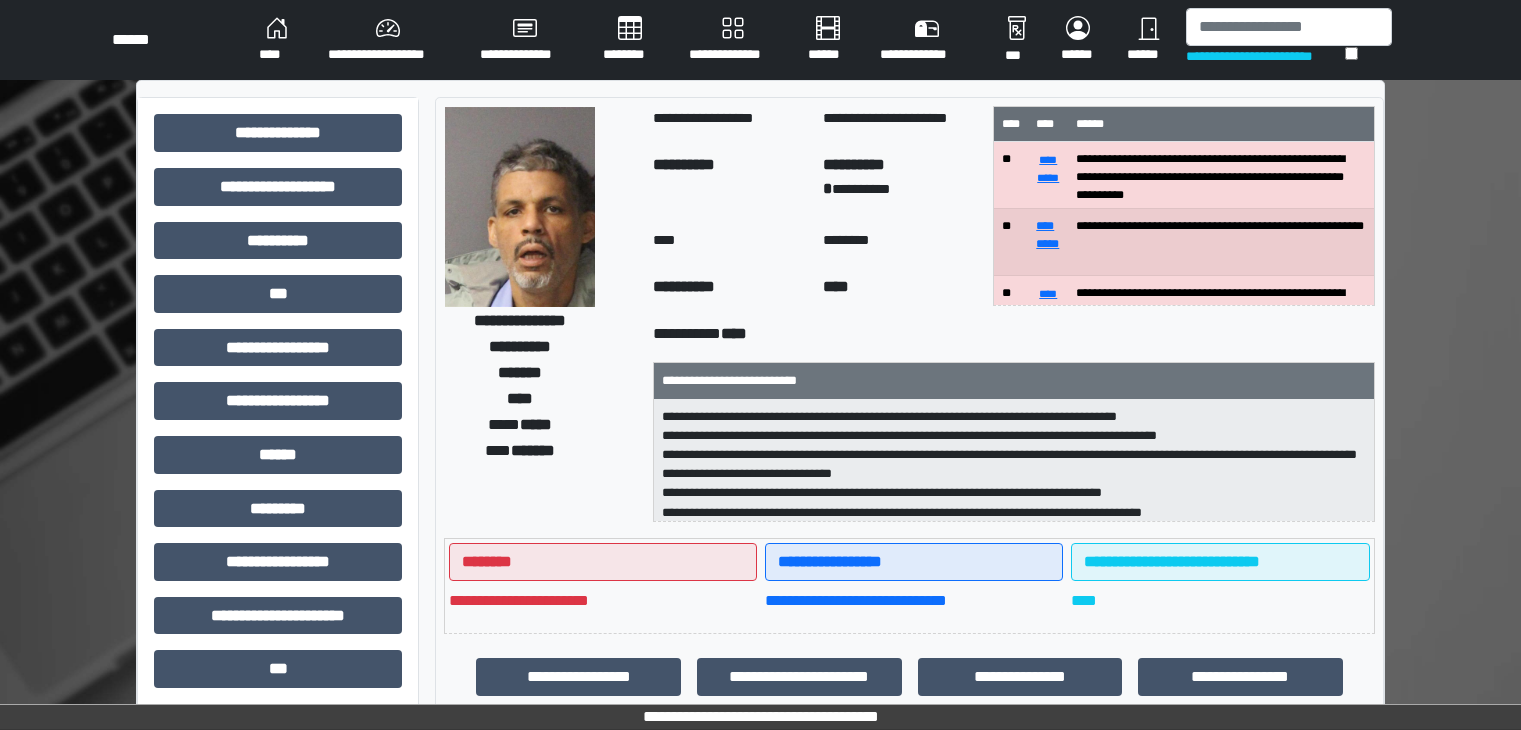scroll, scrollTop: 0, scrollLeft: 0, axis: both 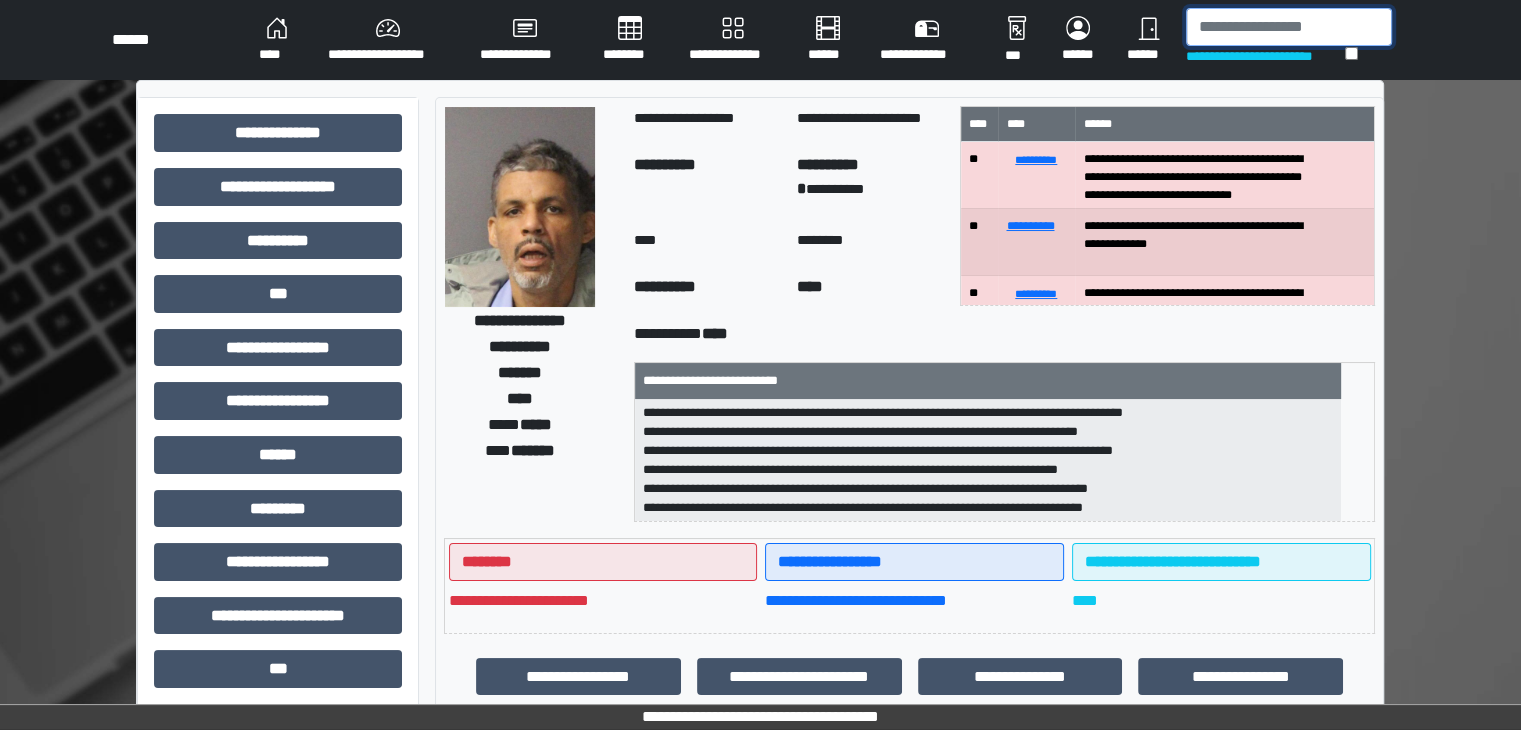 click at bounding box center [1289, 27] 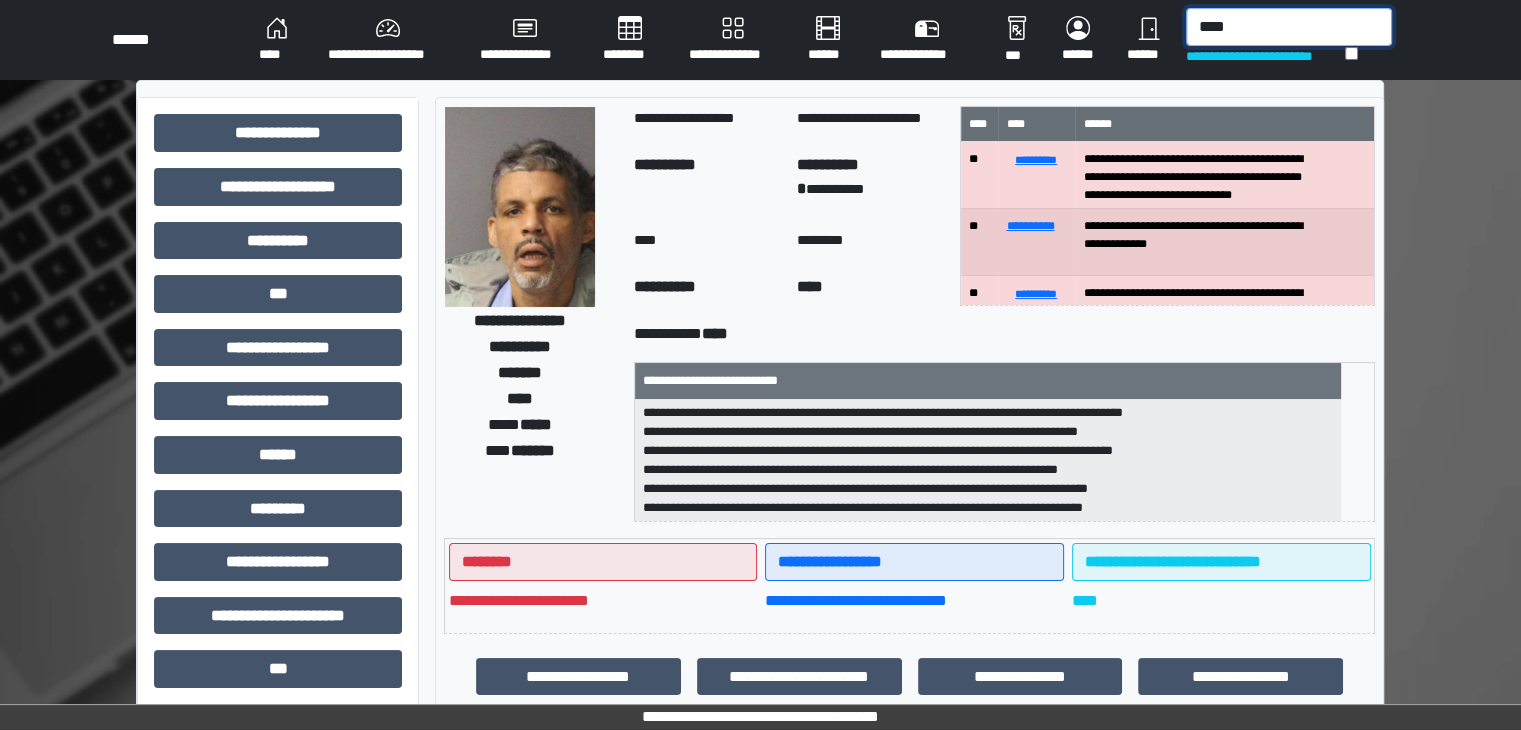 type on "*****" 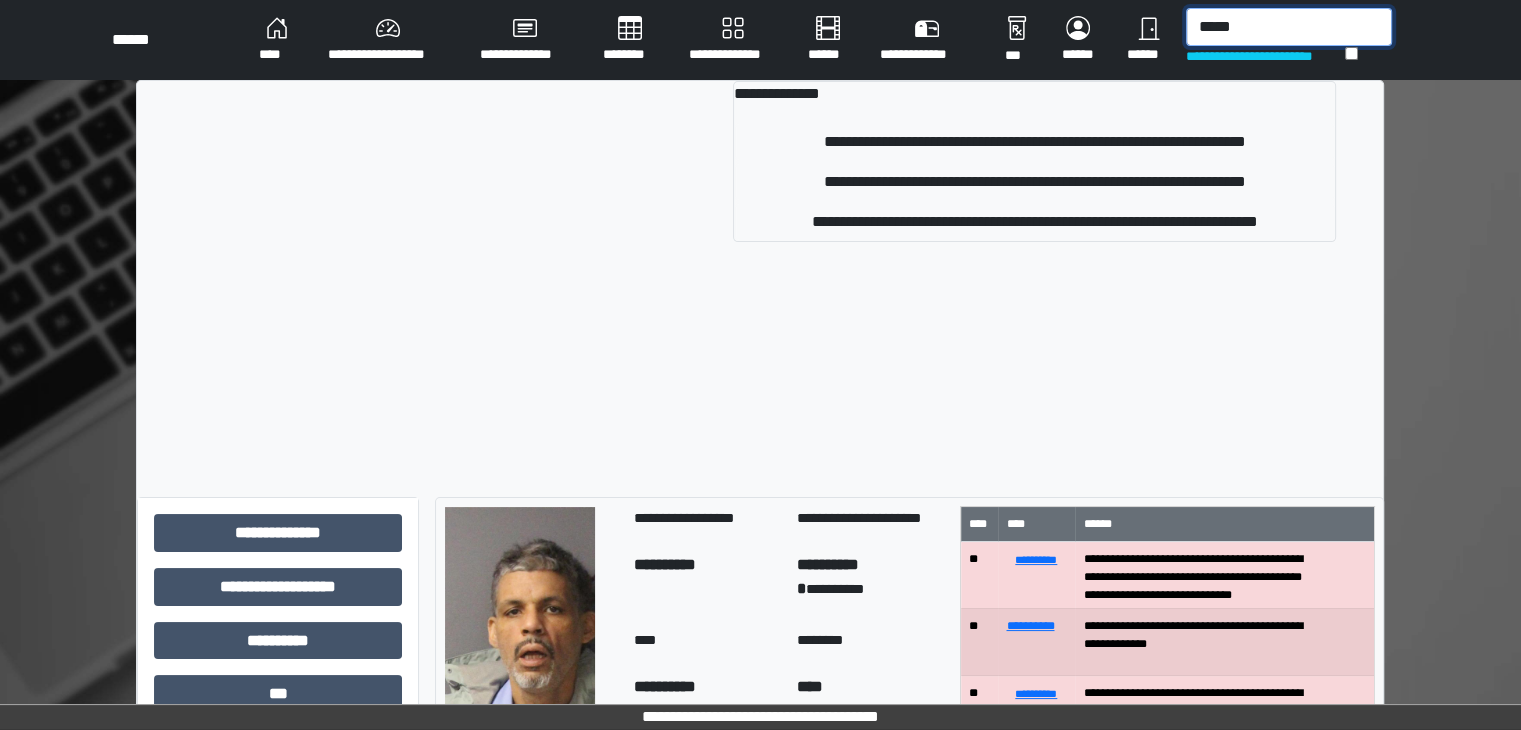 click on "*****" at bounding box center (1289, 27) 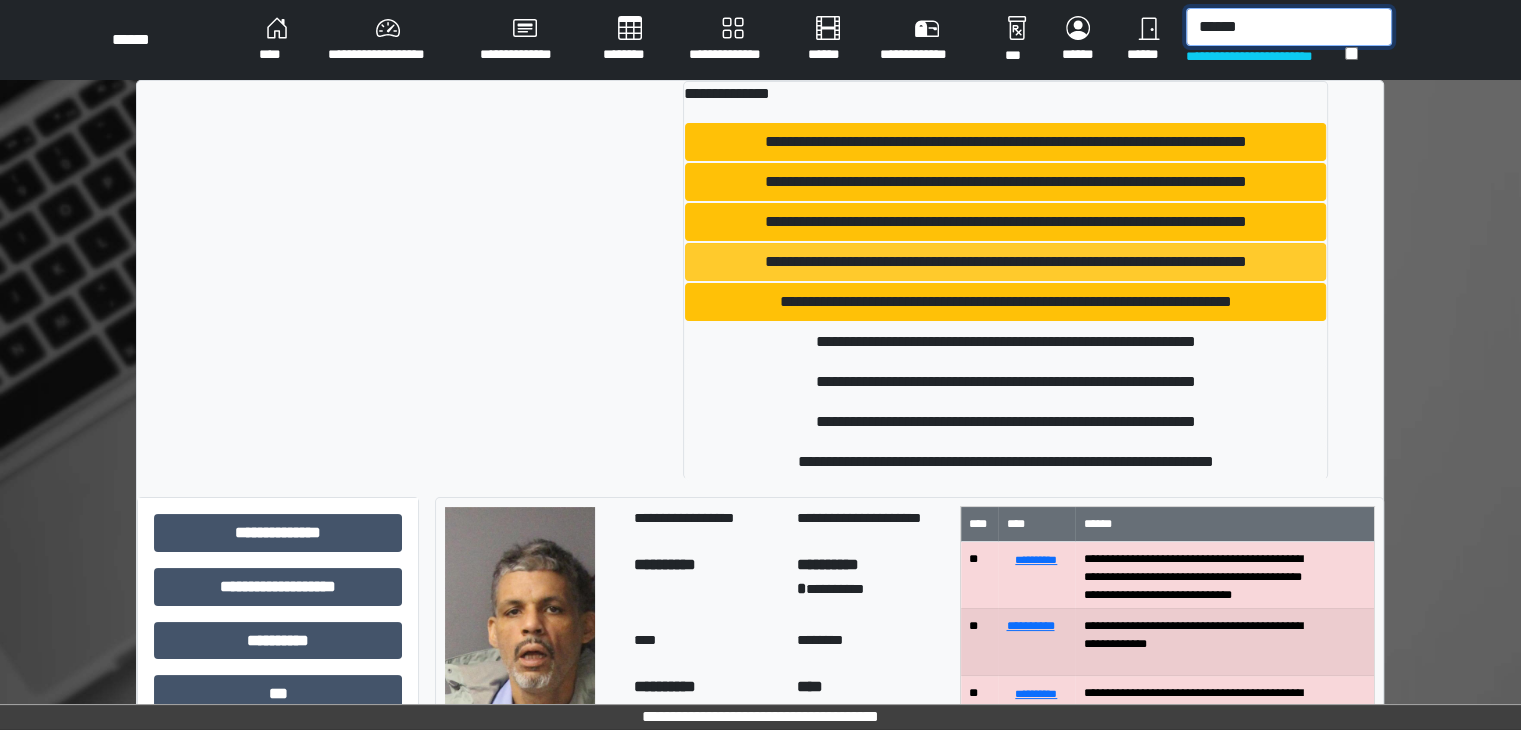 type on "******" 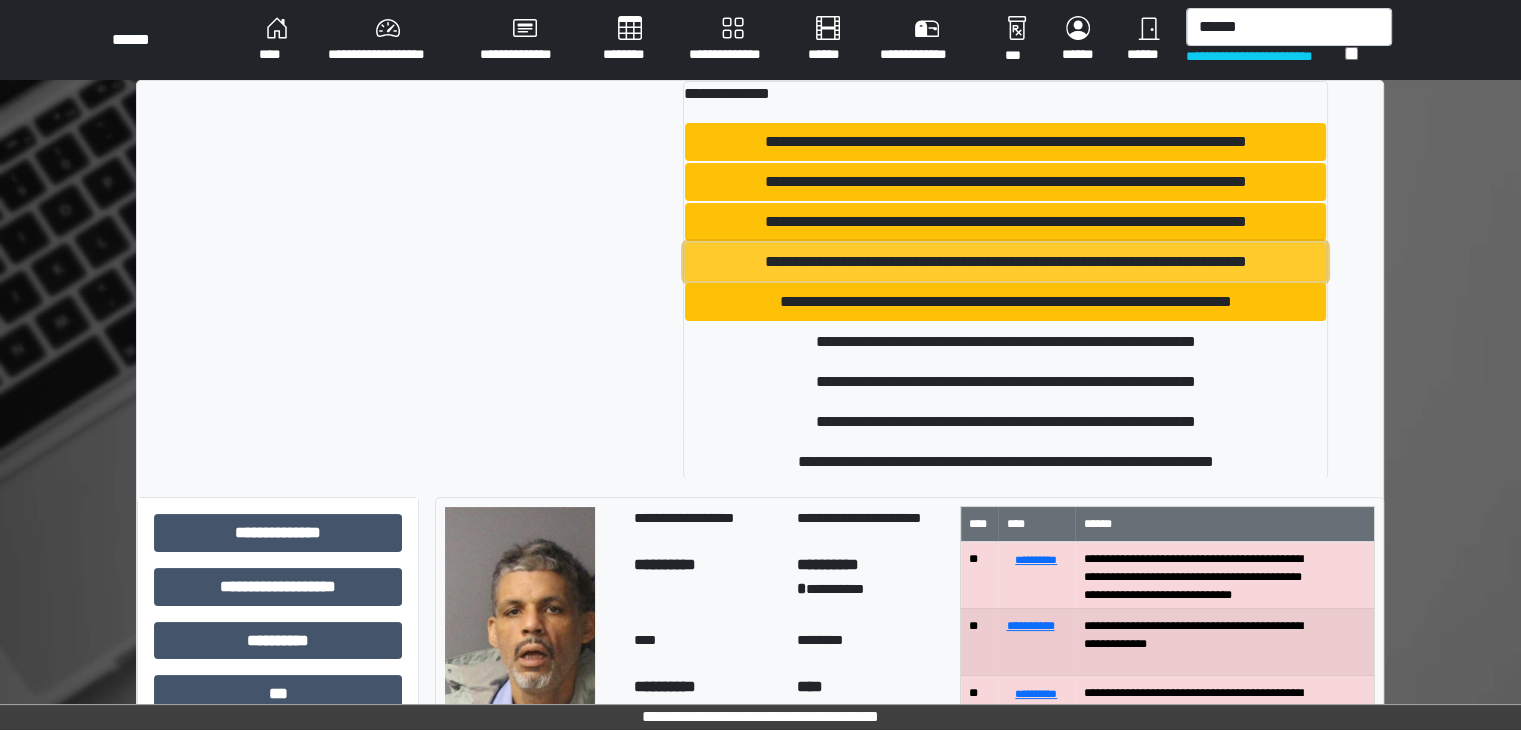 click on "**********" at bounding box center [1006, 262] 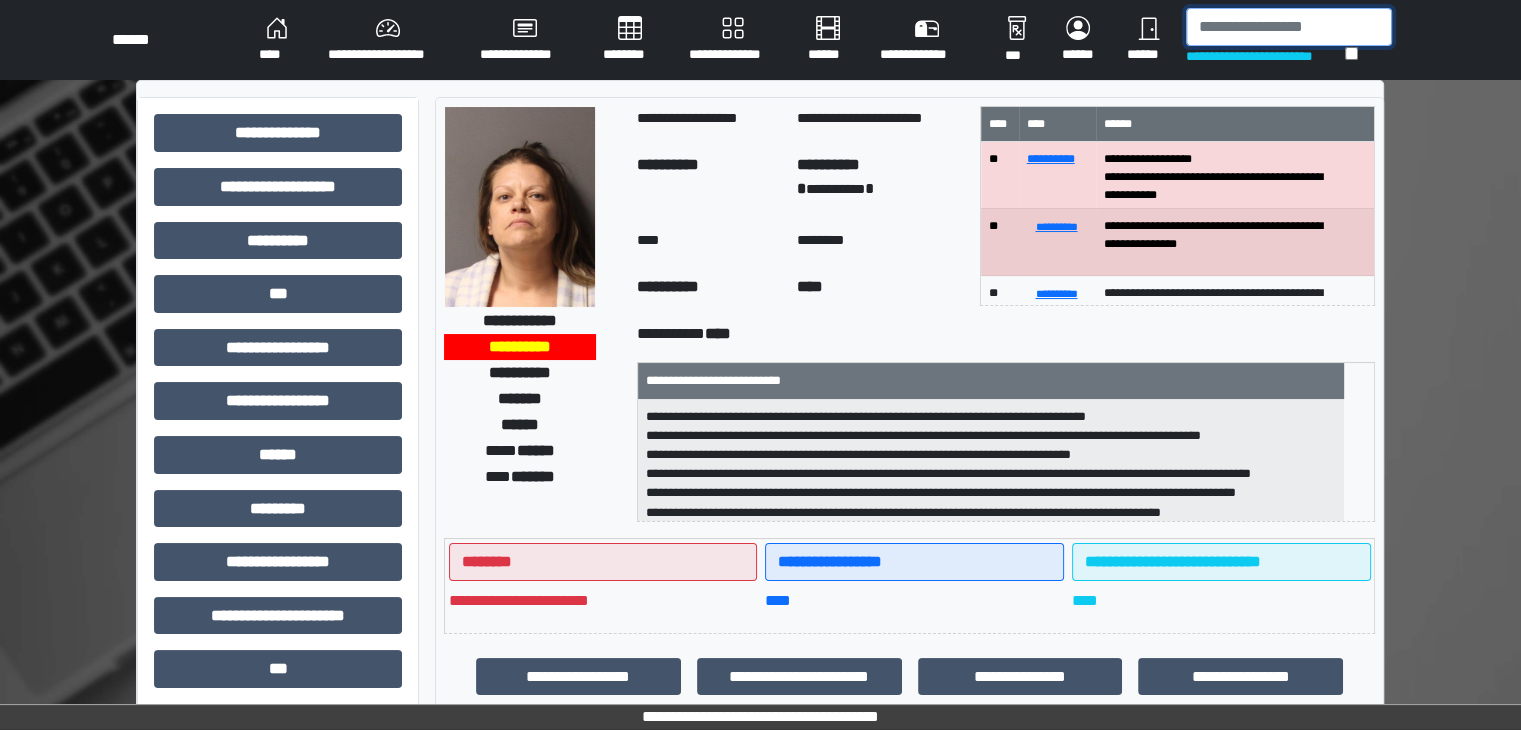 click at bounding box center (1289, 27) 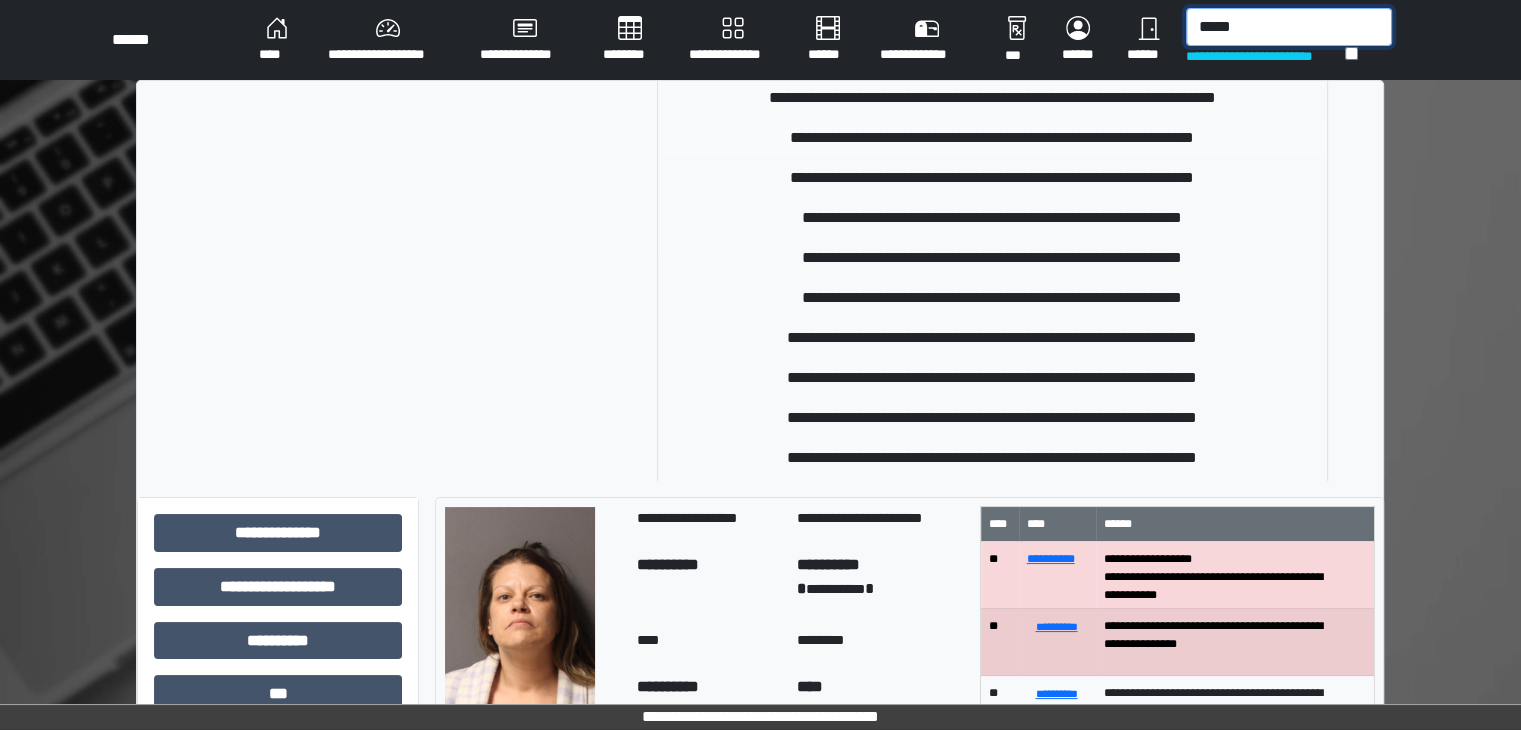 scroll, scrollTop: 700, scrollLeft: 0, axis: vertical 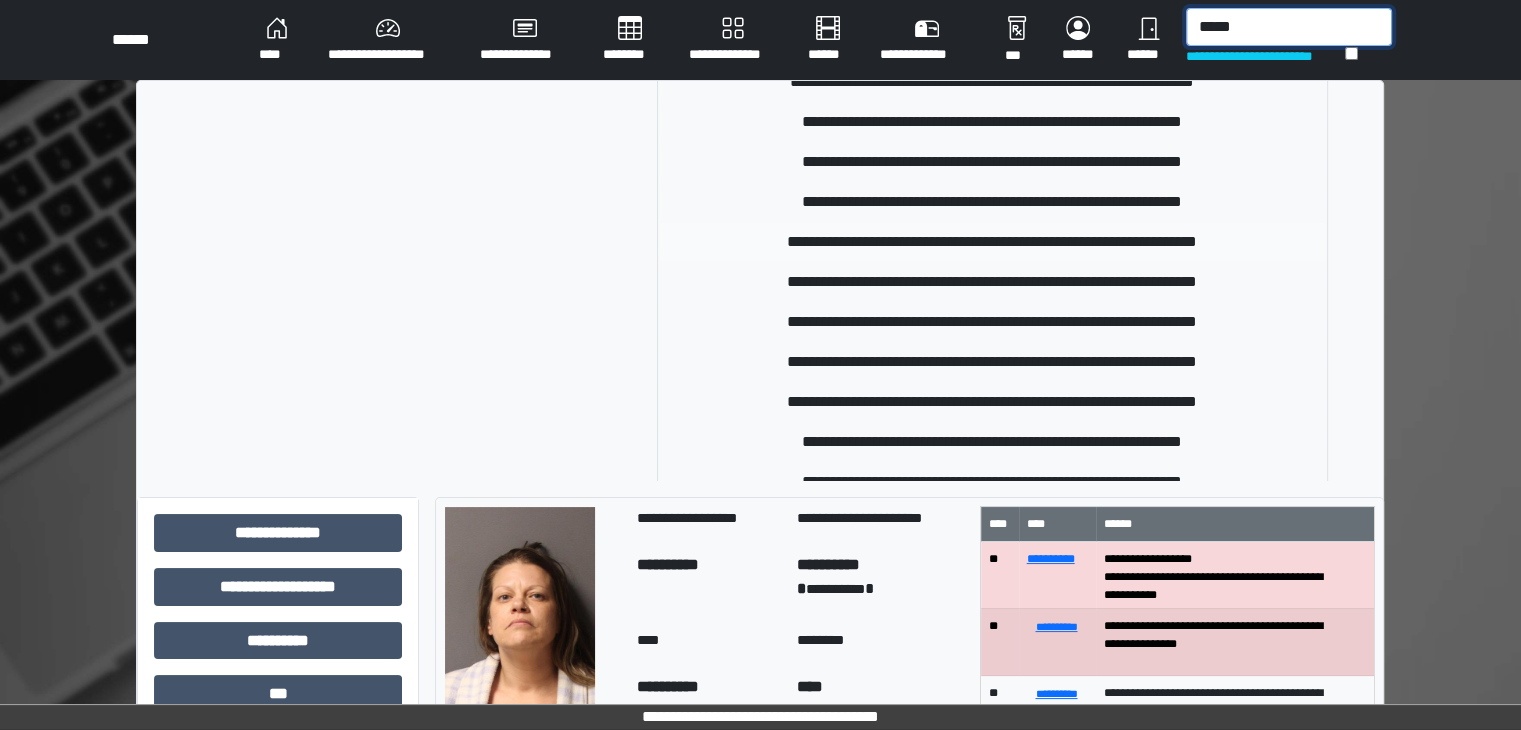type on "*****" 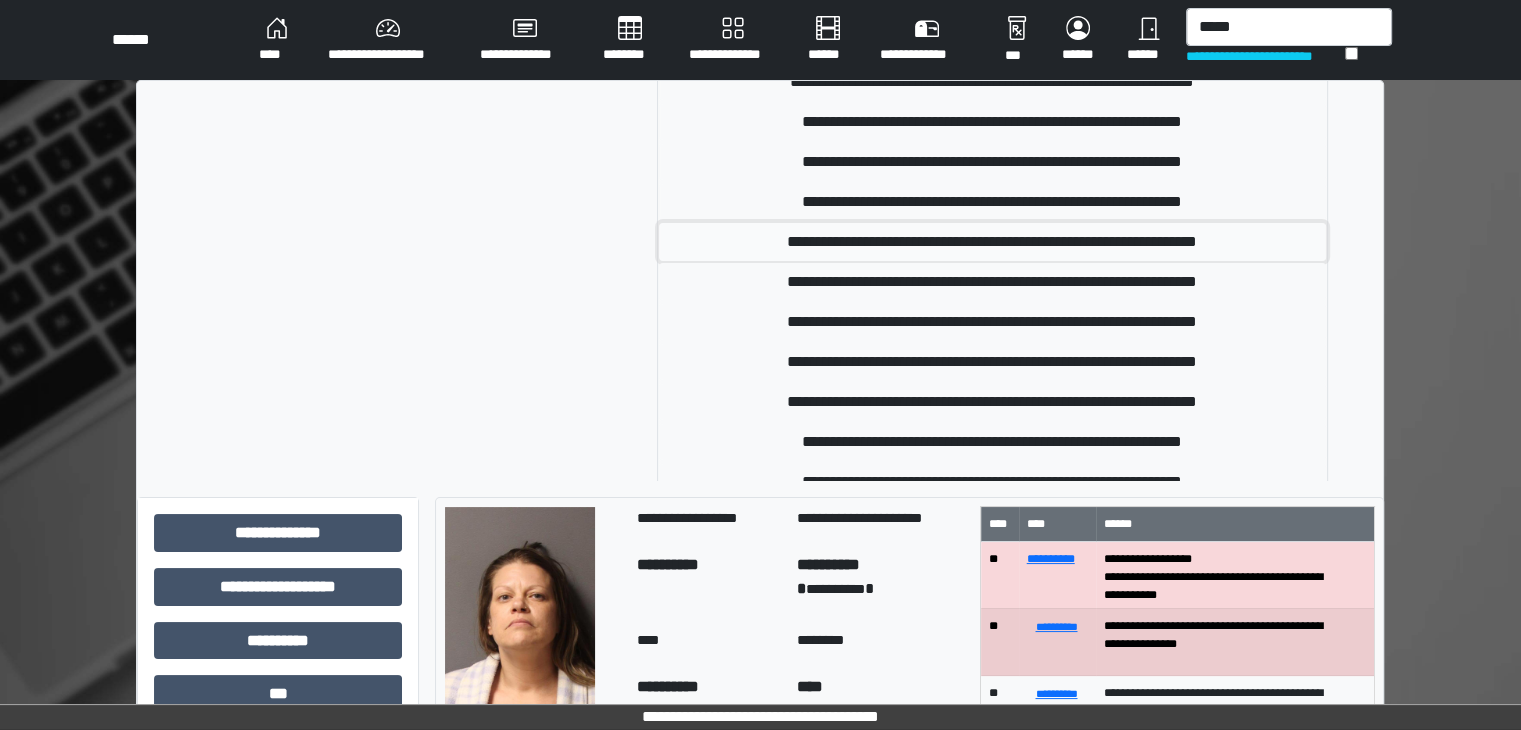 click on "**********" at bounding box center (993, 242) 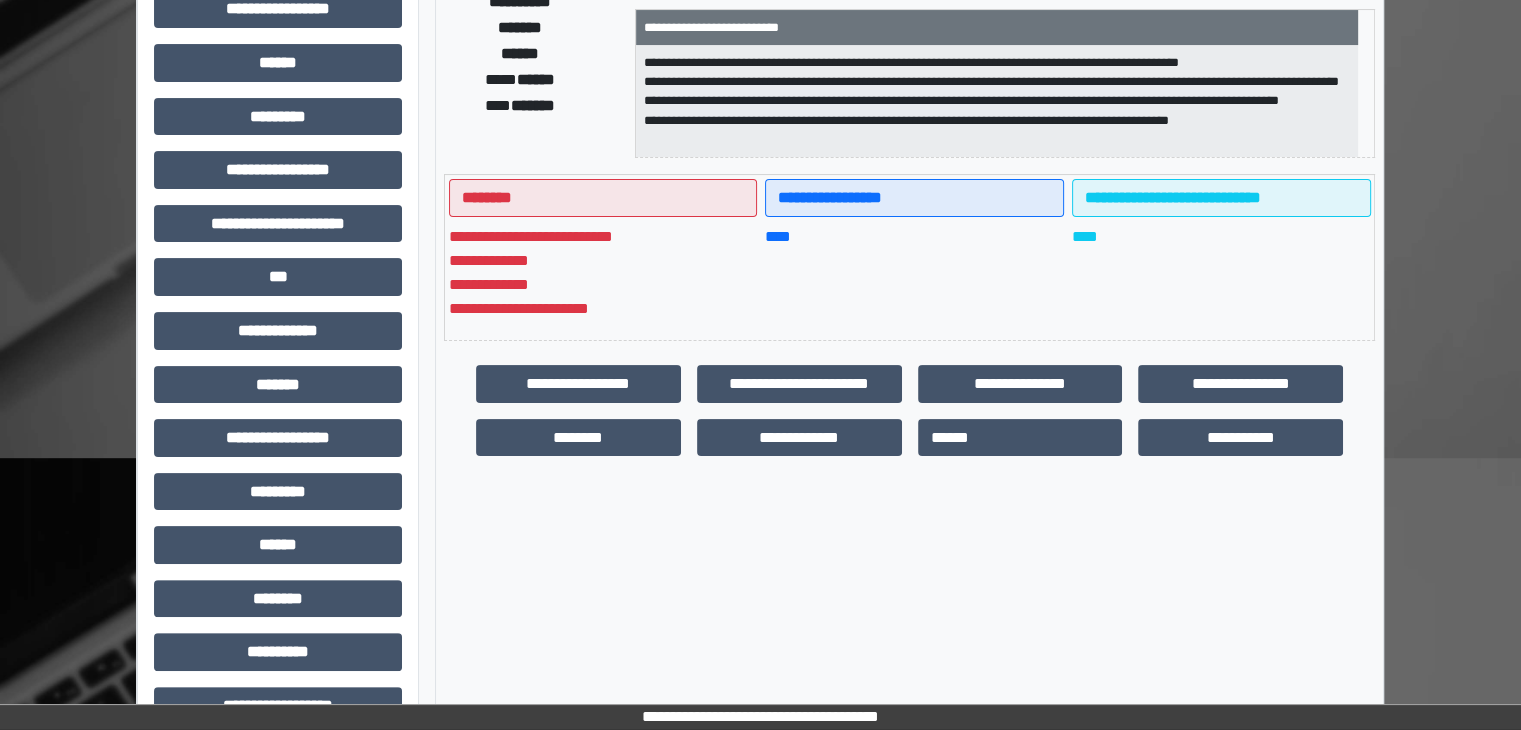 scroll, scrollTop: 400, scrollLeft: 0, axis: vertical 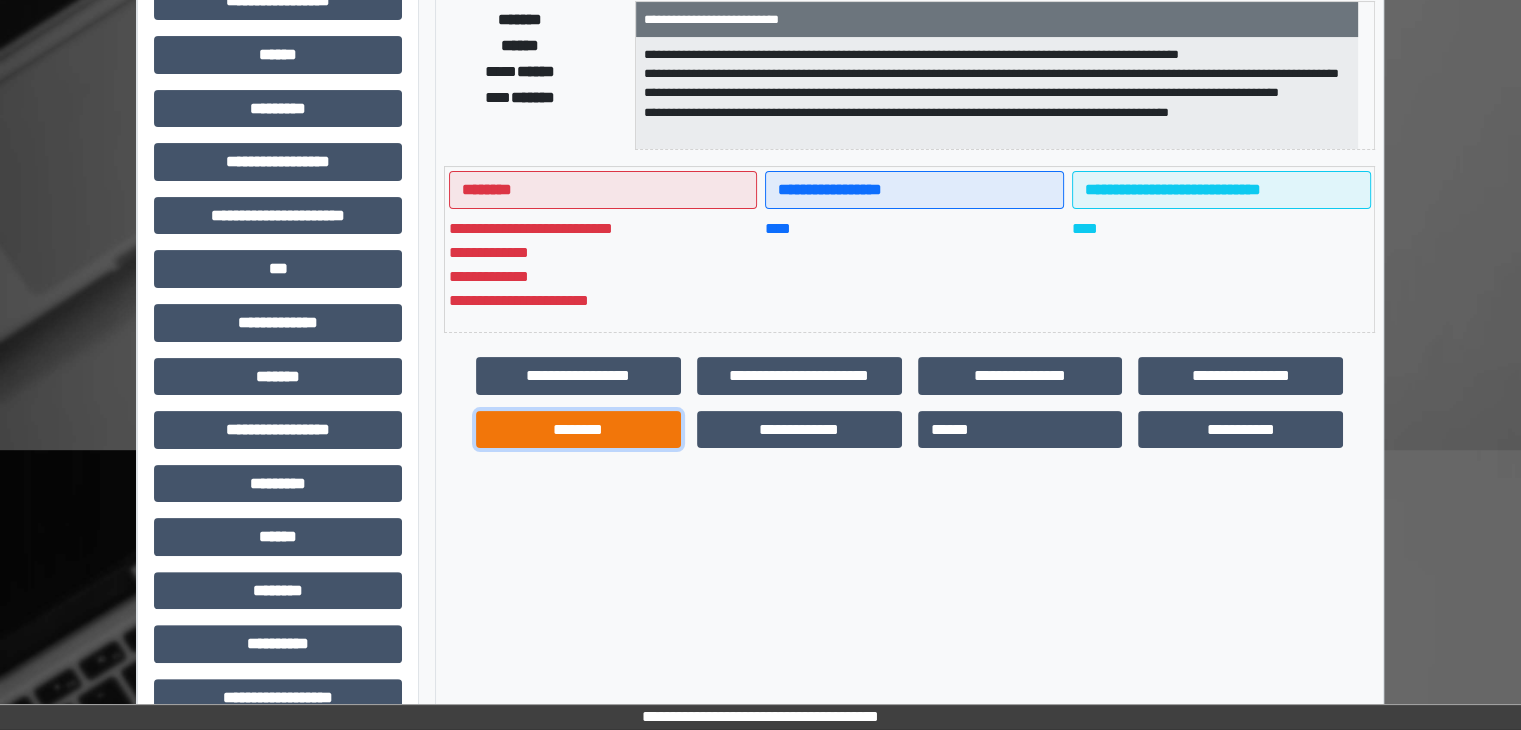 click on "********" at bounding box center (578, 430) 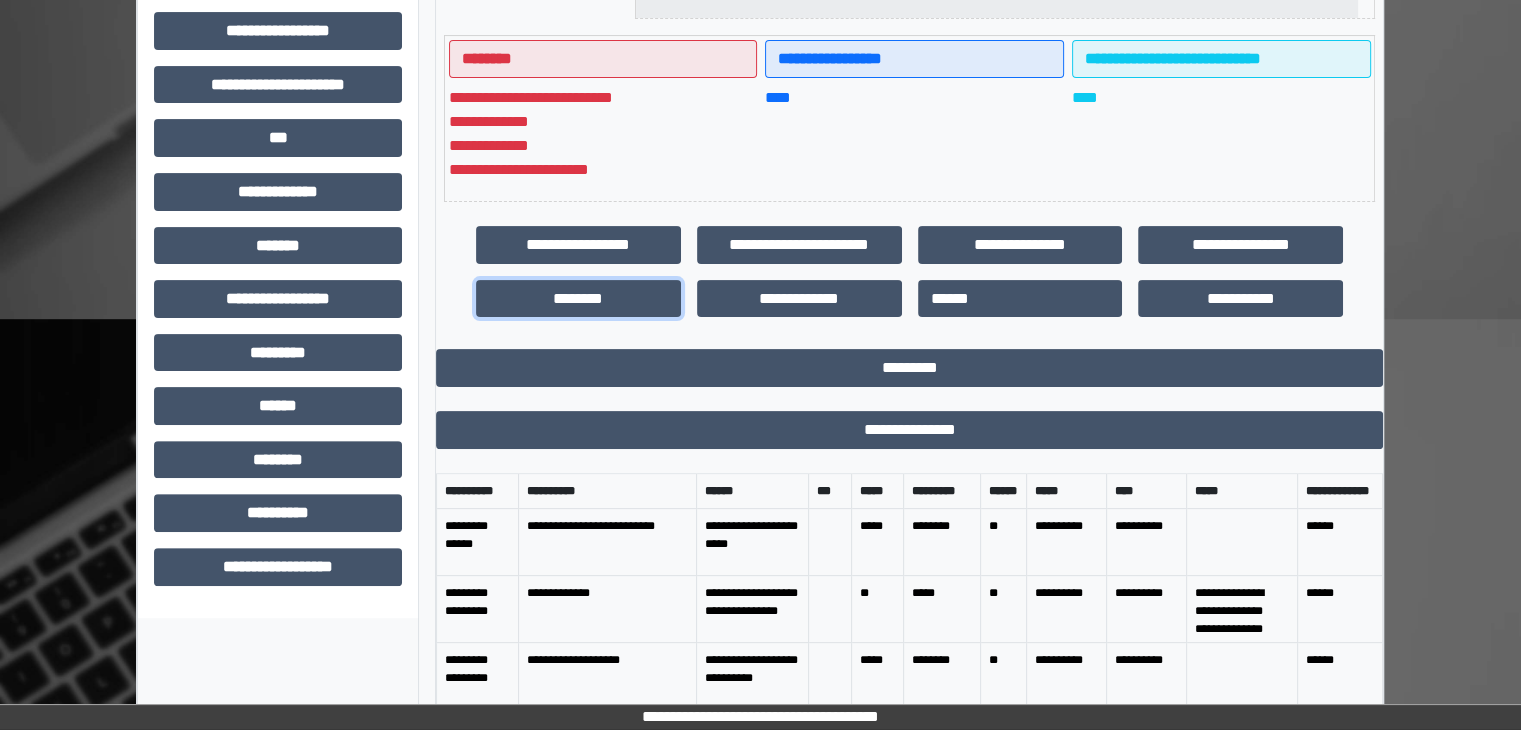scroll, scrollTop: 700, scrollLeft: 0, axis: vertical 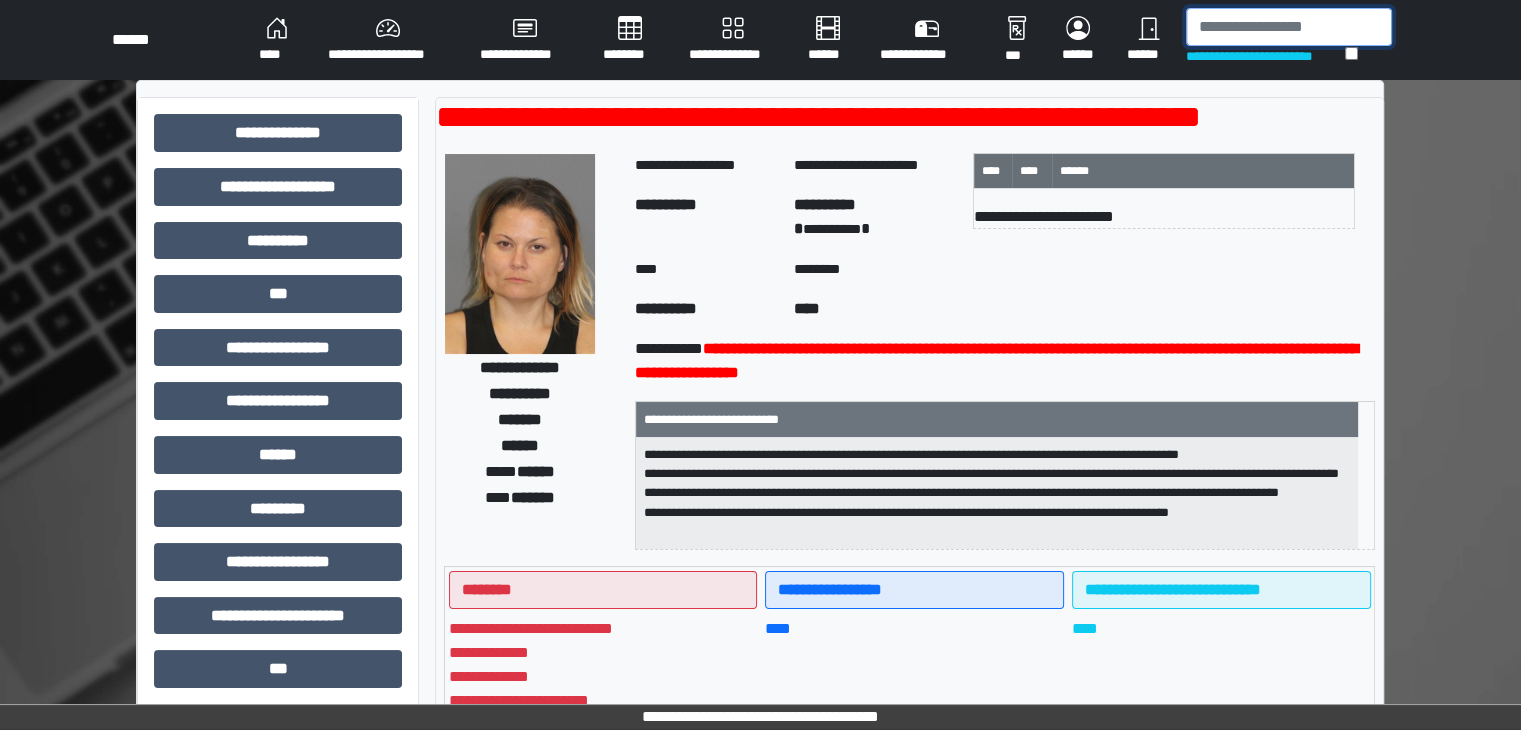 click at bounding box center (1289, 27) 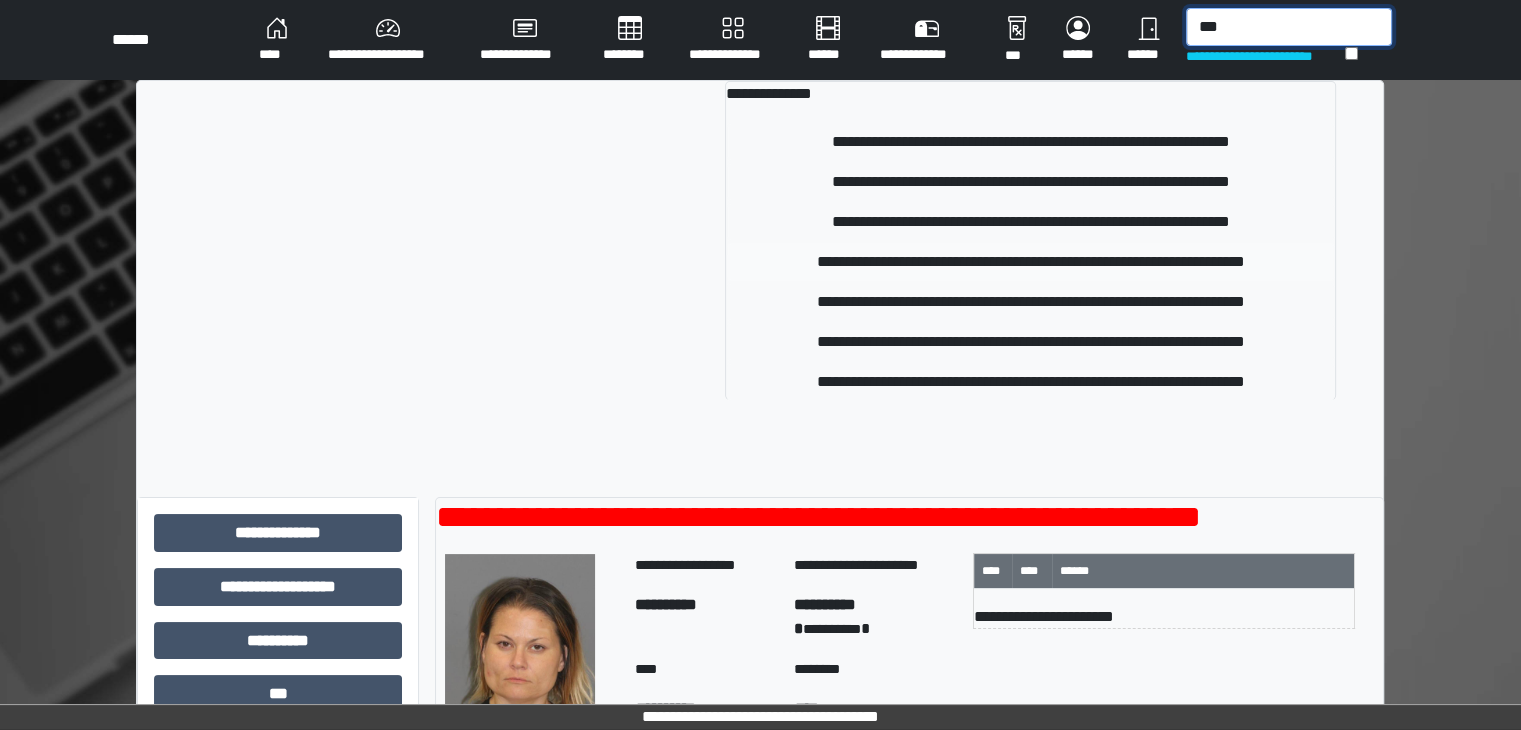 type on "***" 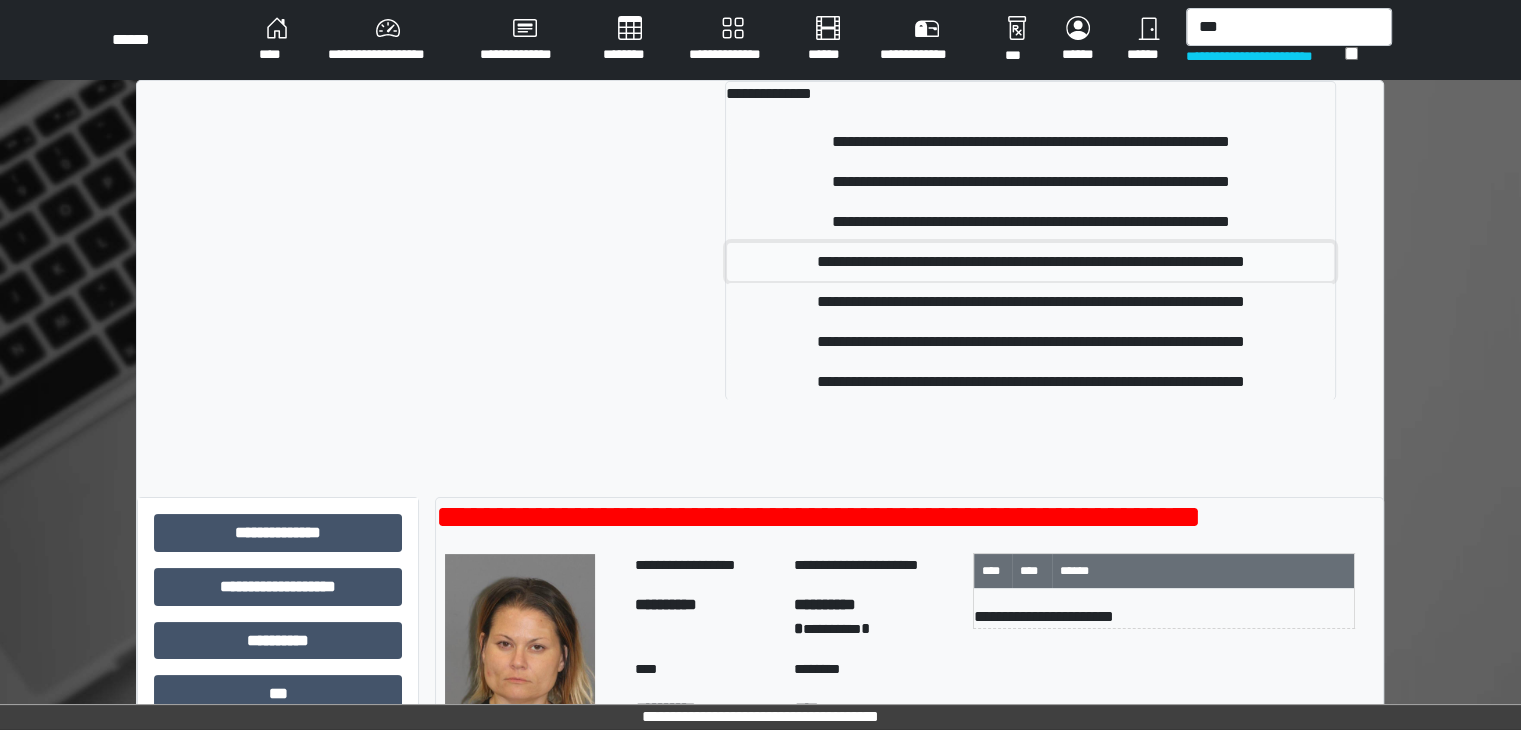 click on "**********" at bounding box center [1030, 262] 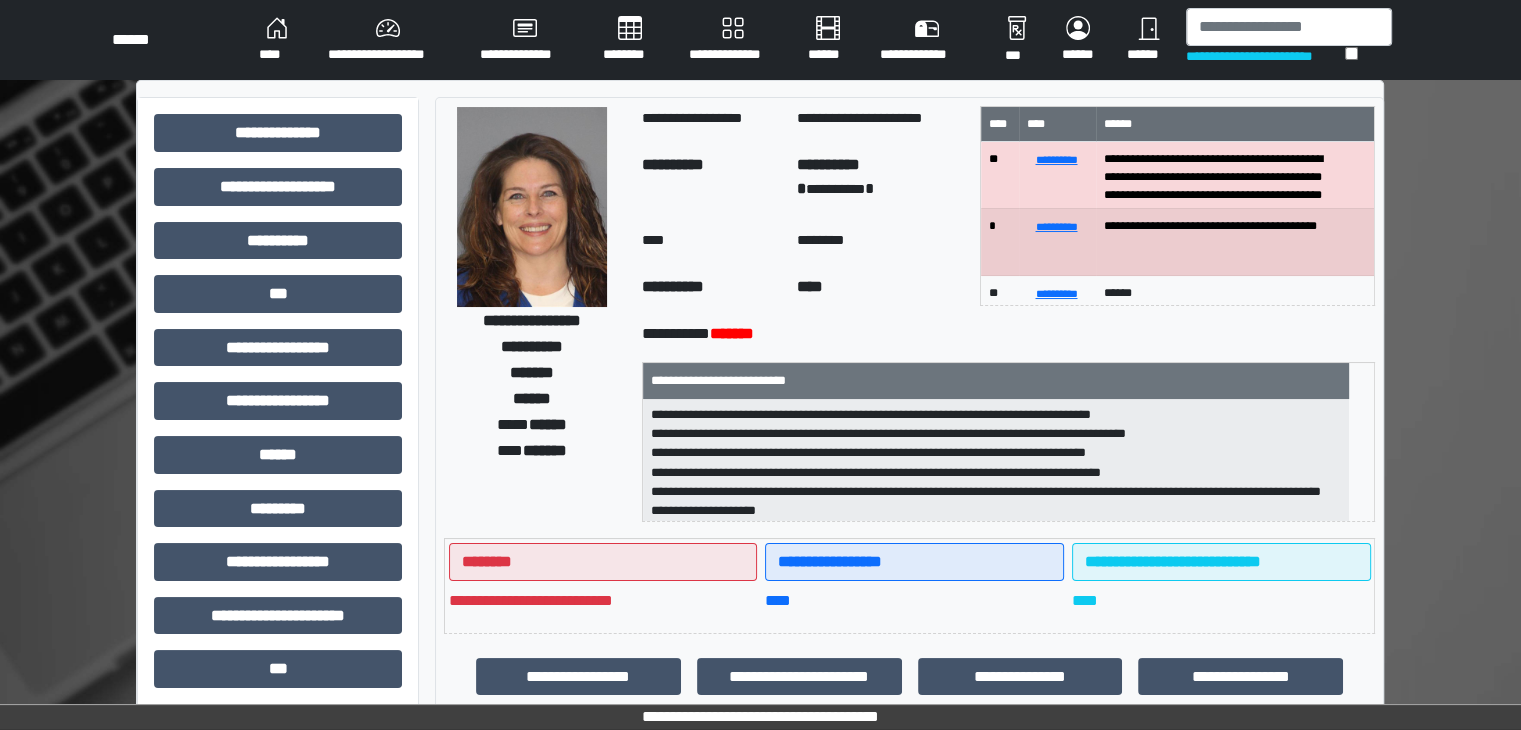 scroll, scrollTop: 80, scrollLeft: 0, axis: vertical 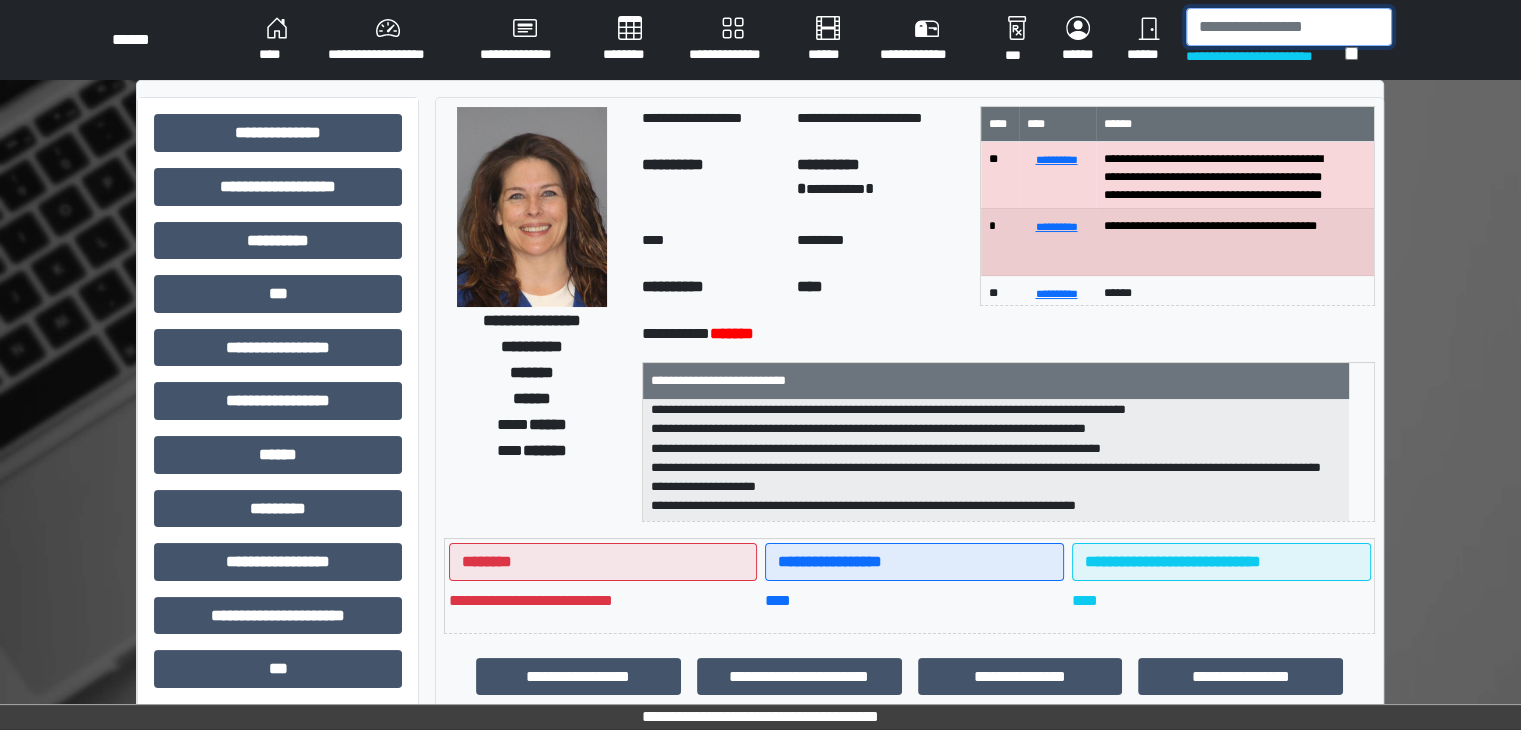 click at bounding box center [1289, 27] 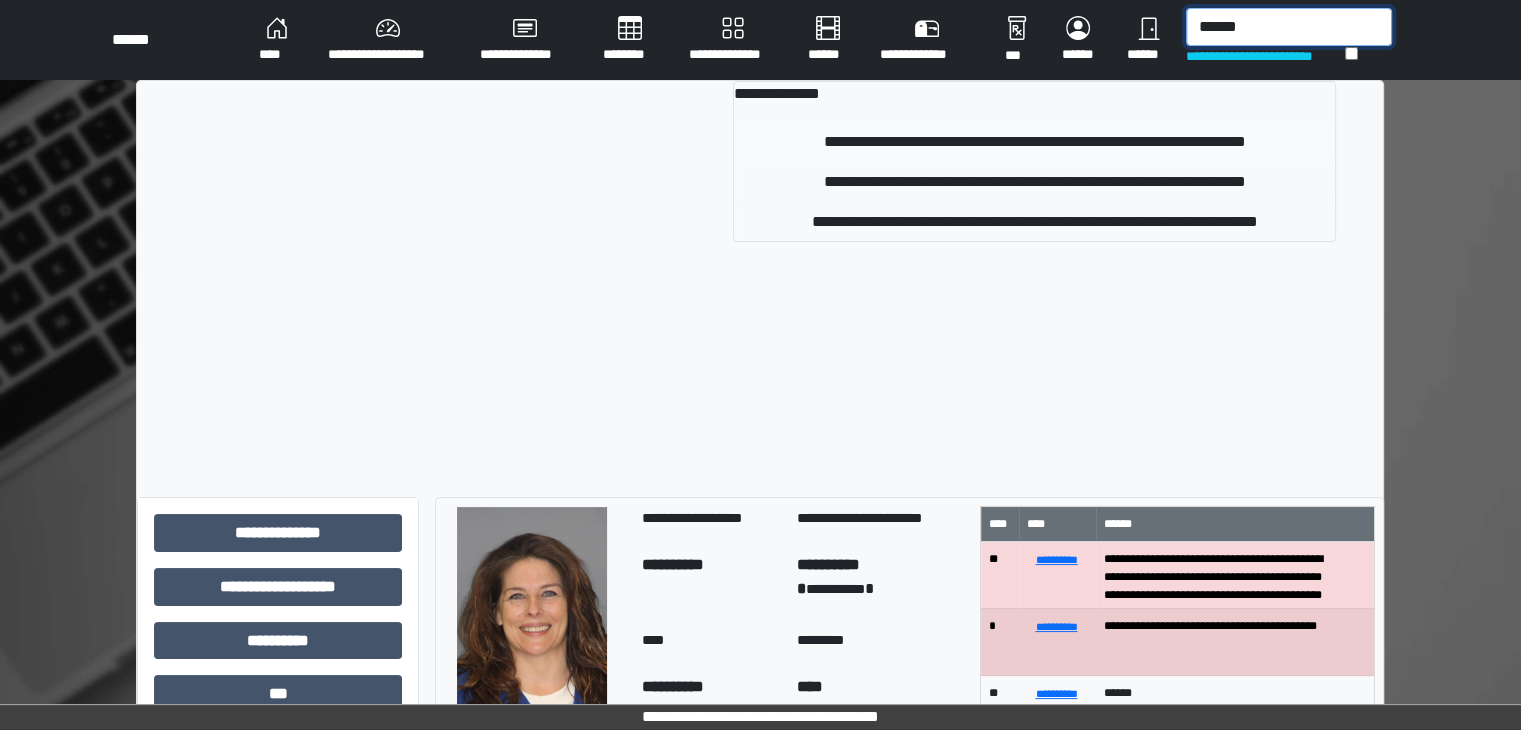 type on "******" 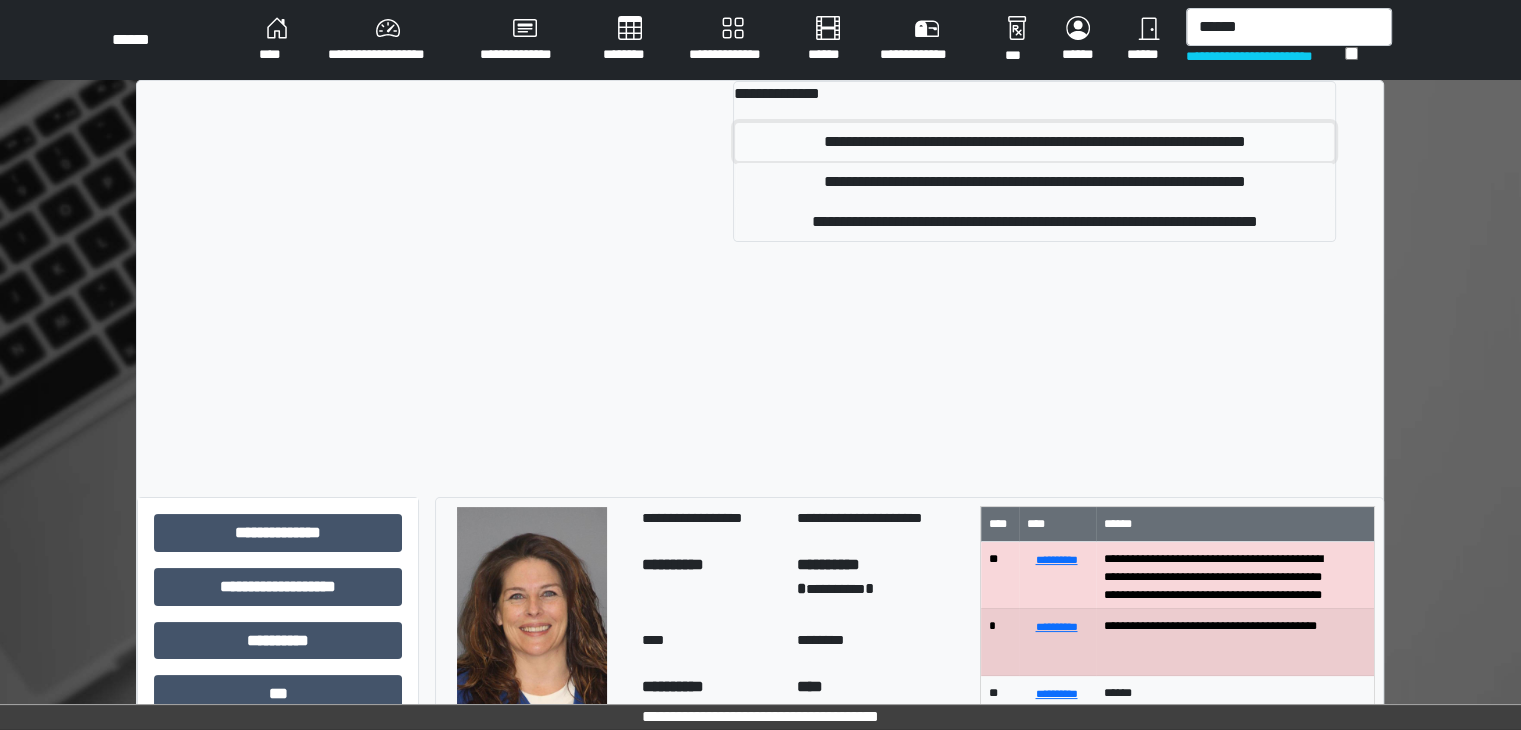 click on "**********" at bounding box center (1034, 142) 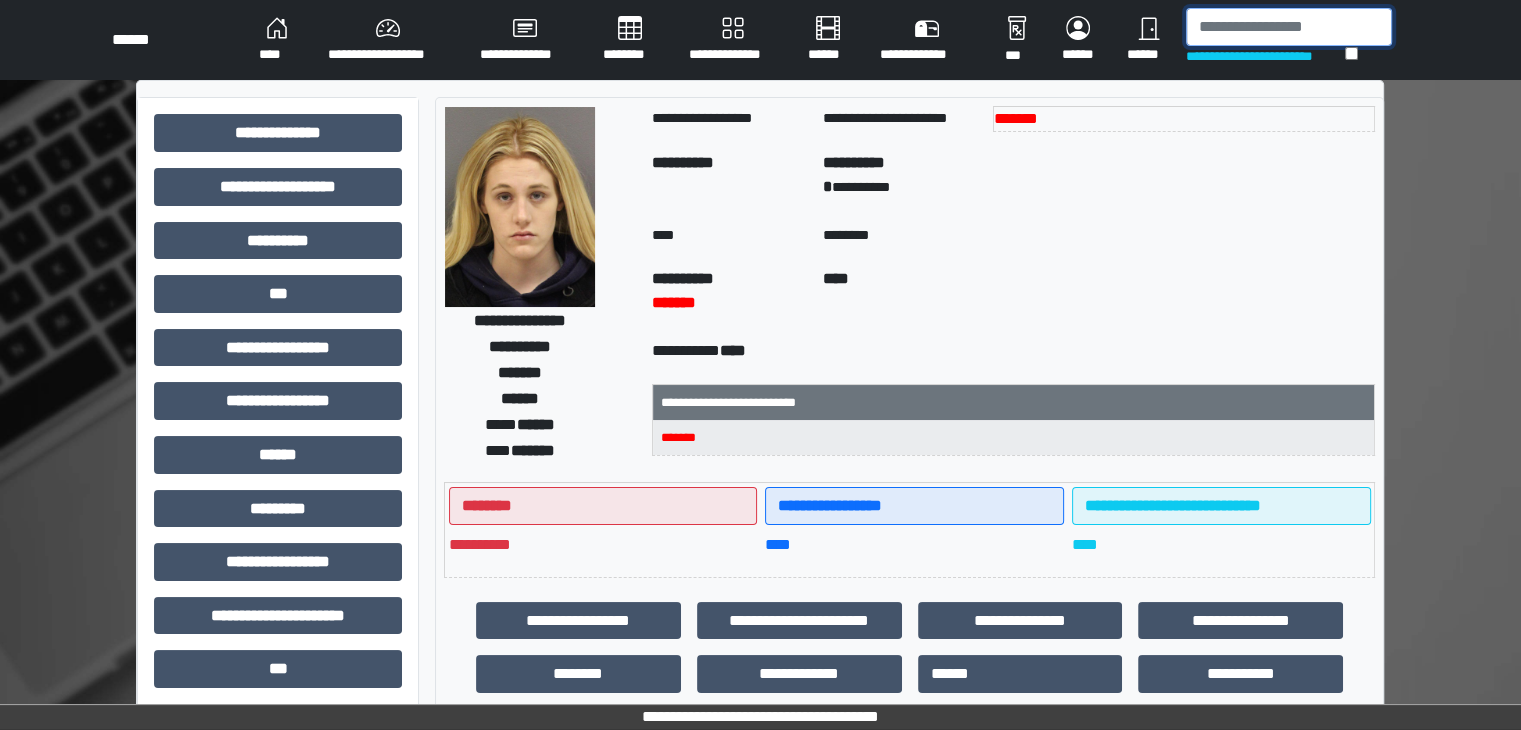 click at bounding box center [1289, 27] 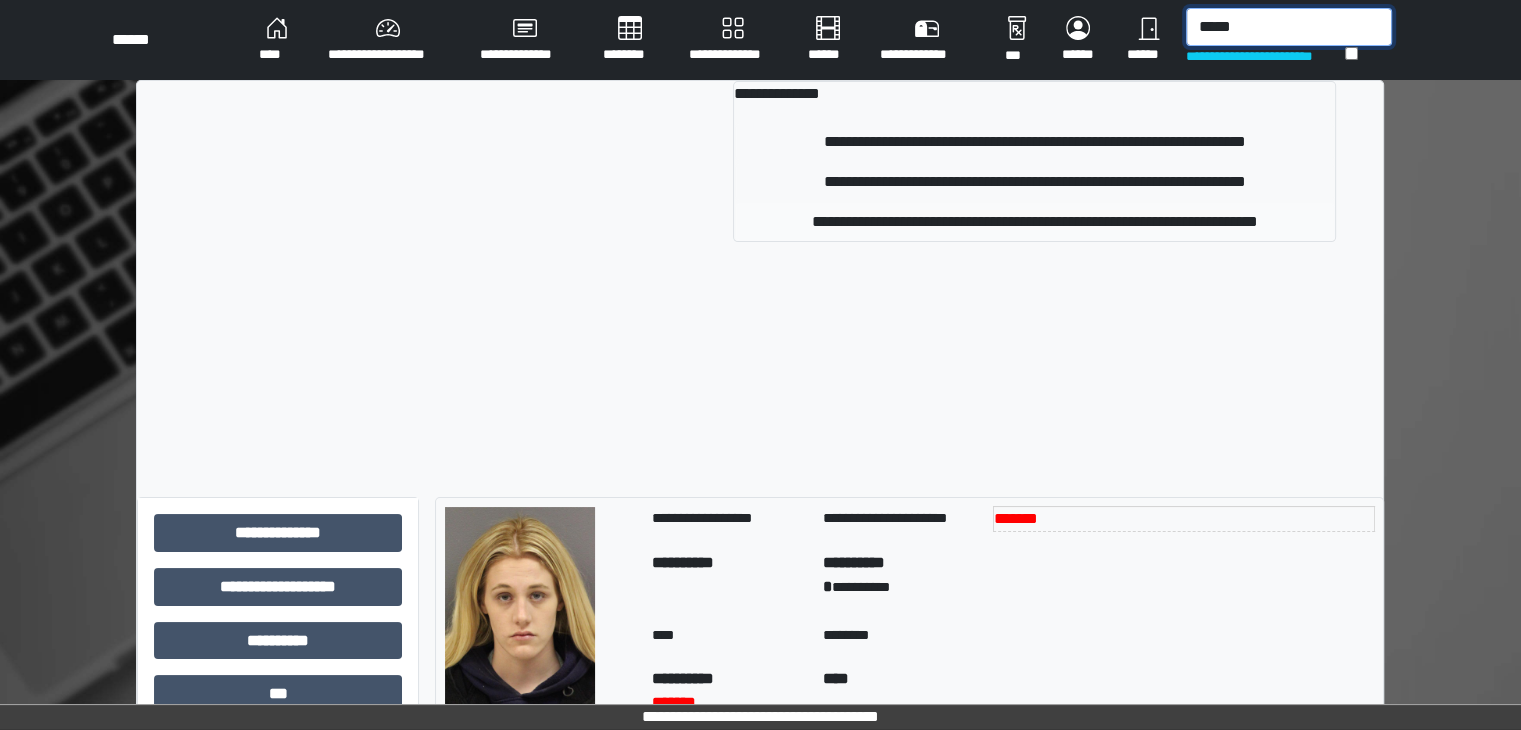 type on "*****" 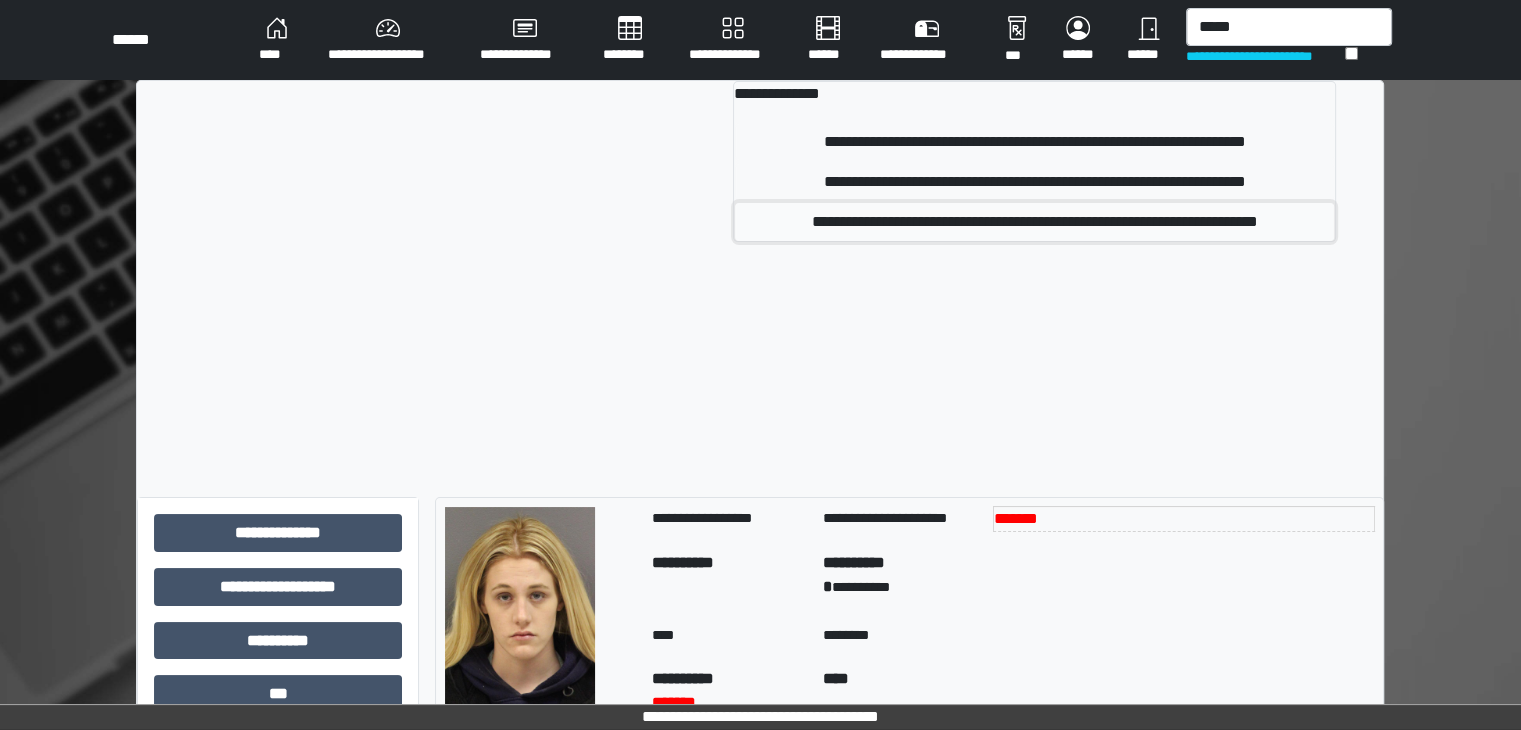 click on "**********" at bounding box center [1034, 222] 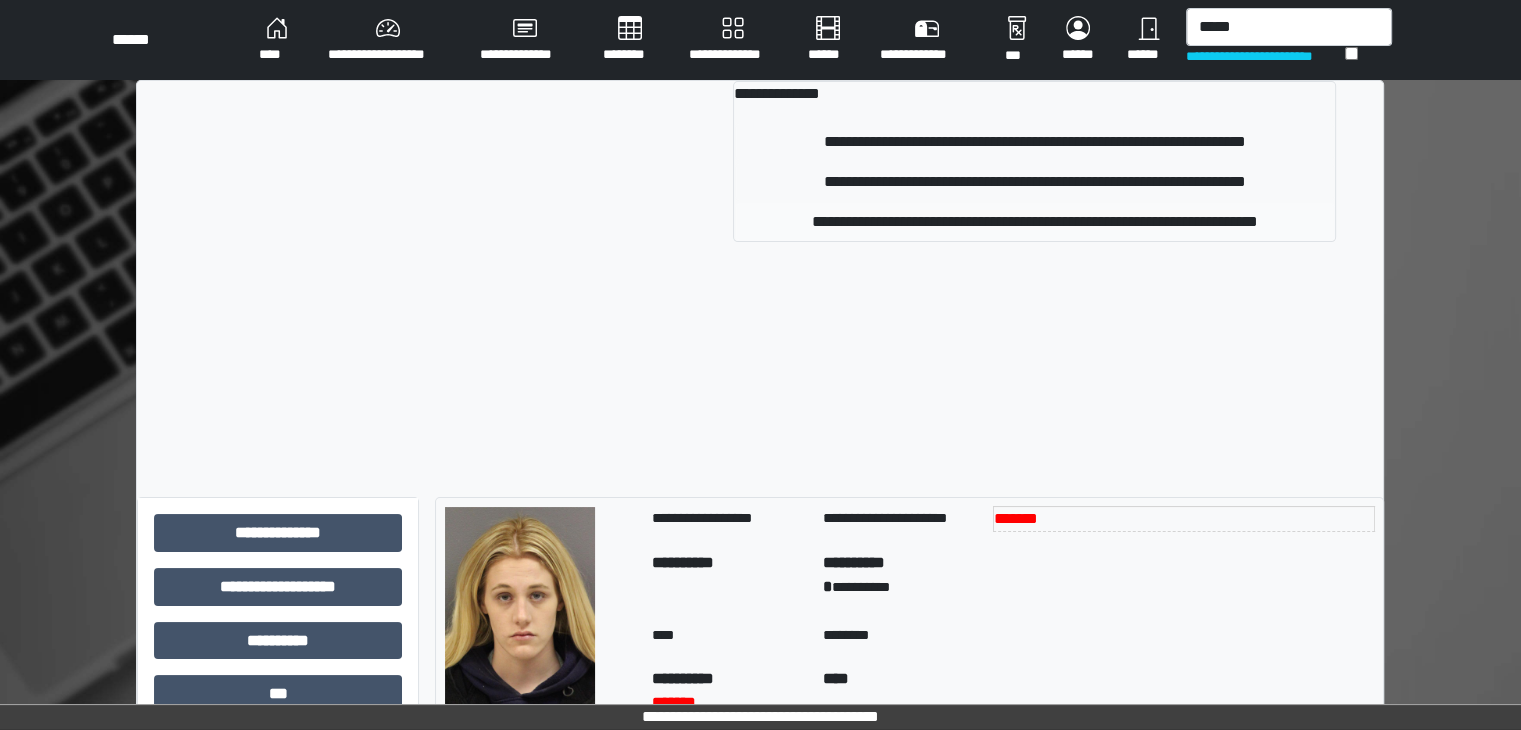 type 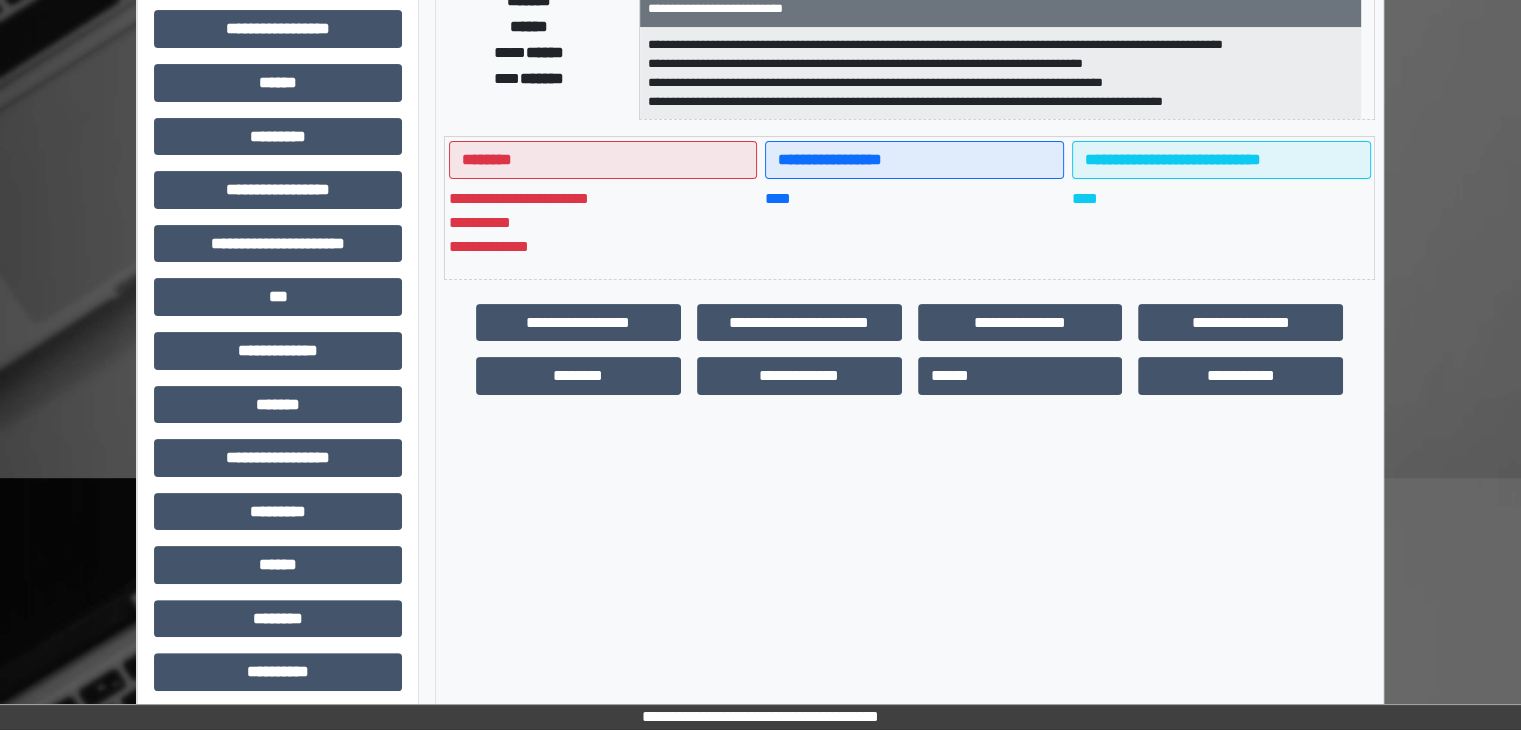 scroll, scrollTop: 400, scrollLeft: 0, axis: vertical 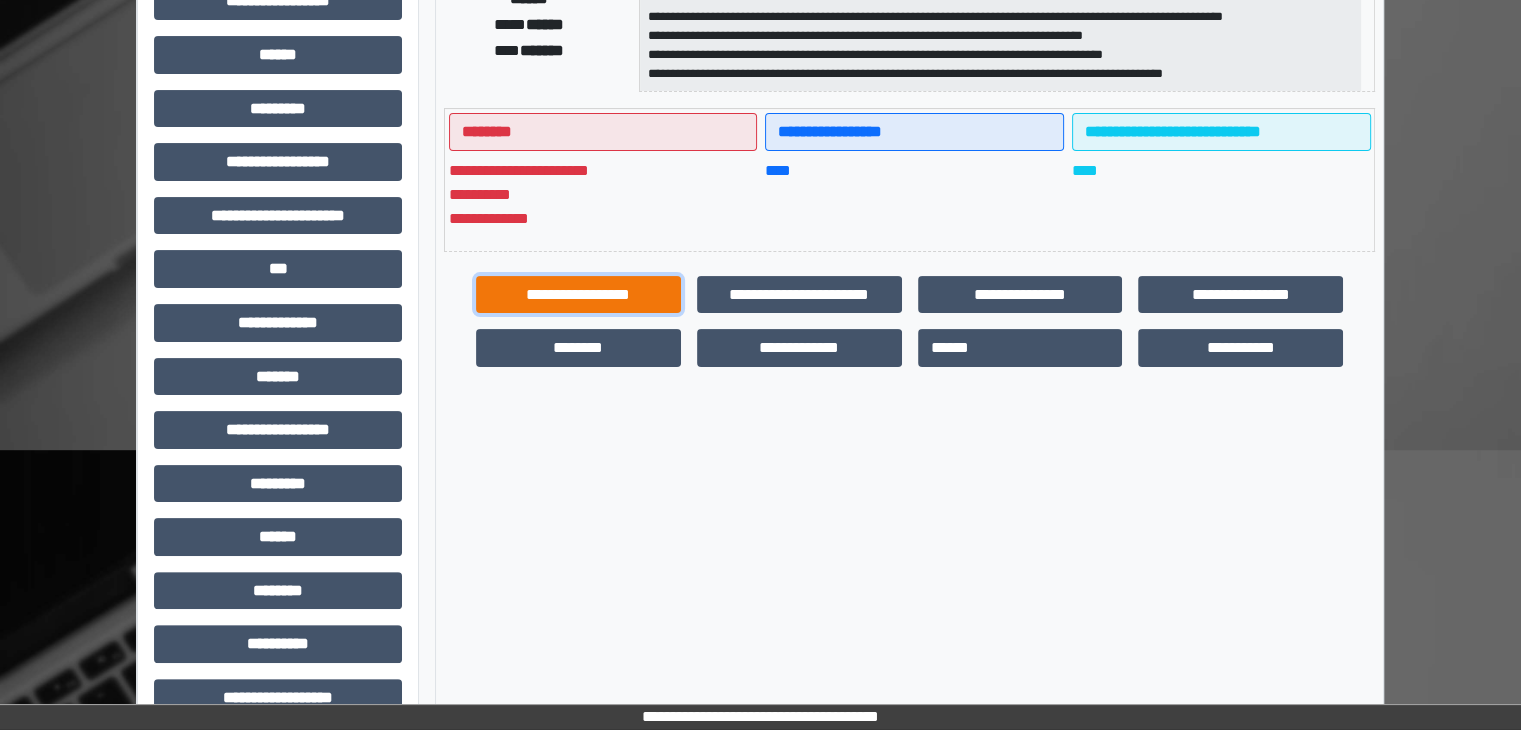 click on "**********" at bounding box center [578, 295] 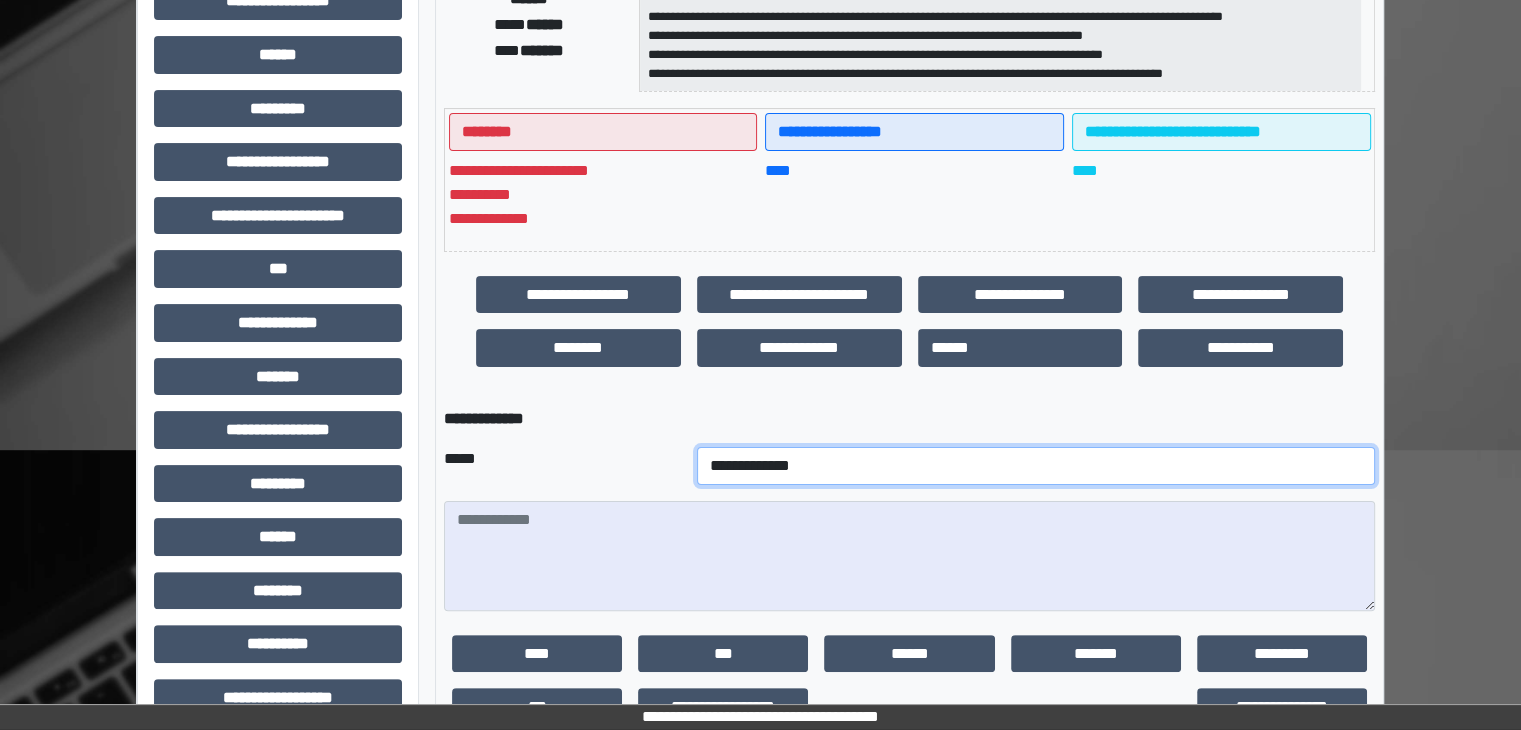 click on "**********" at bounding box center [1036, 466] 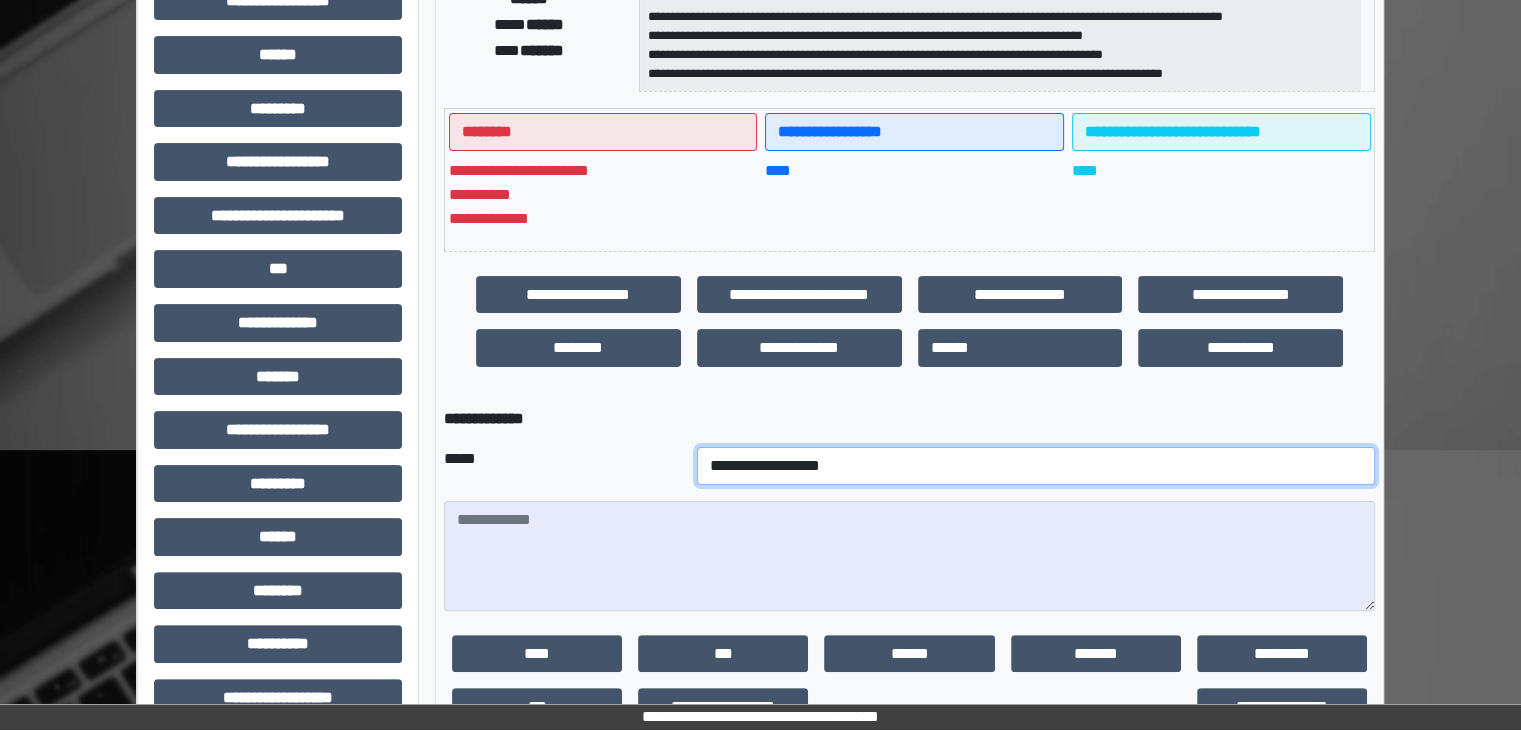 click on "**********" at bounding box center [1036, 466] 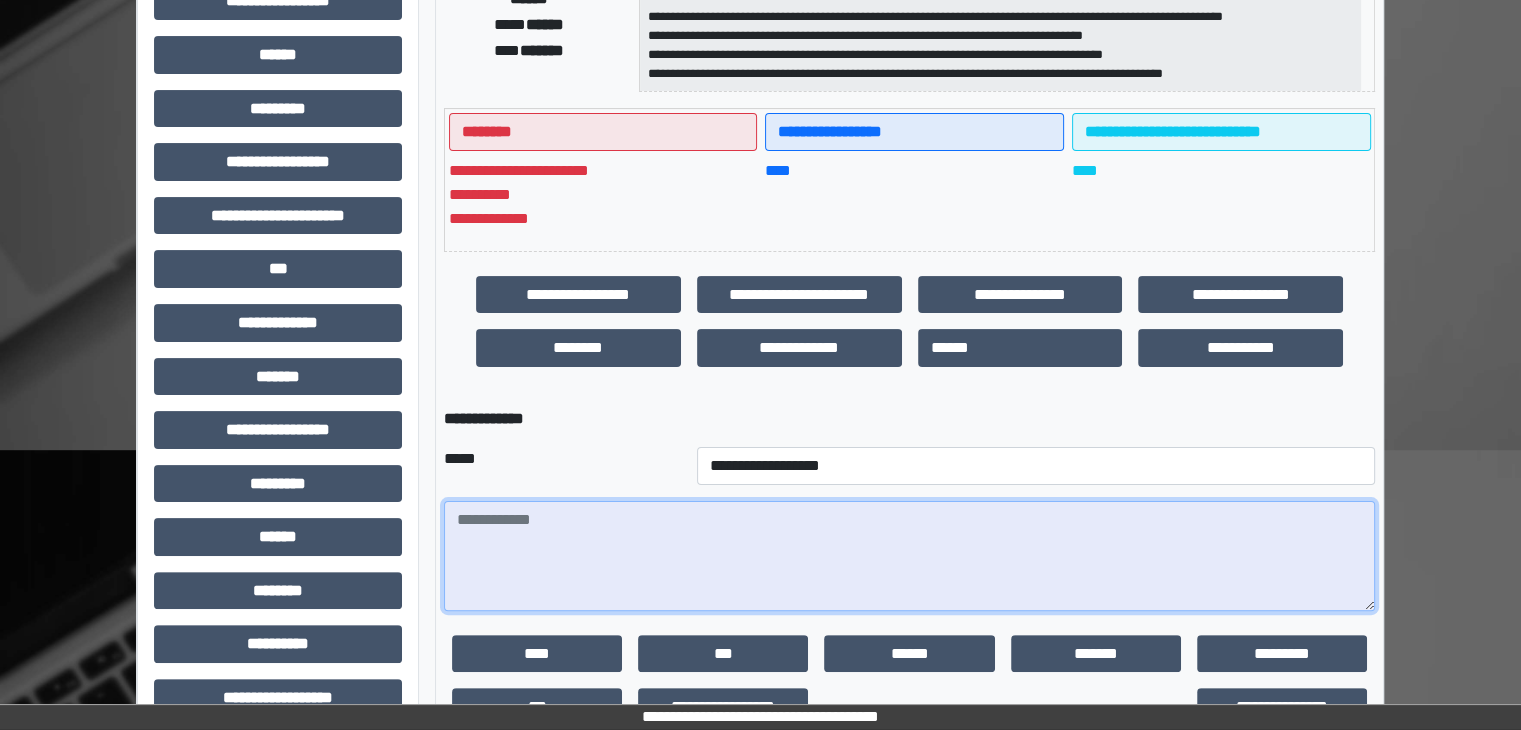 click at bounding box center [909, 556] 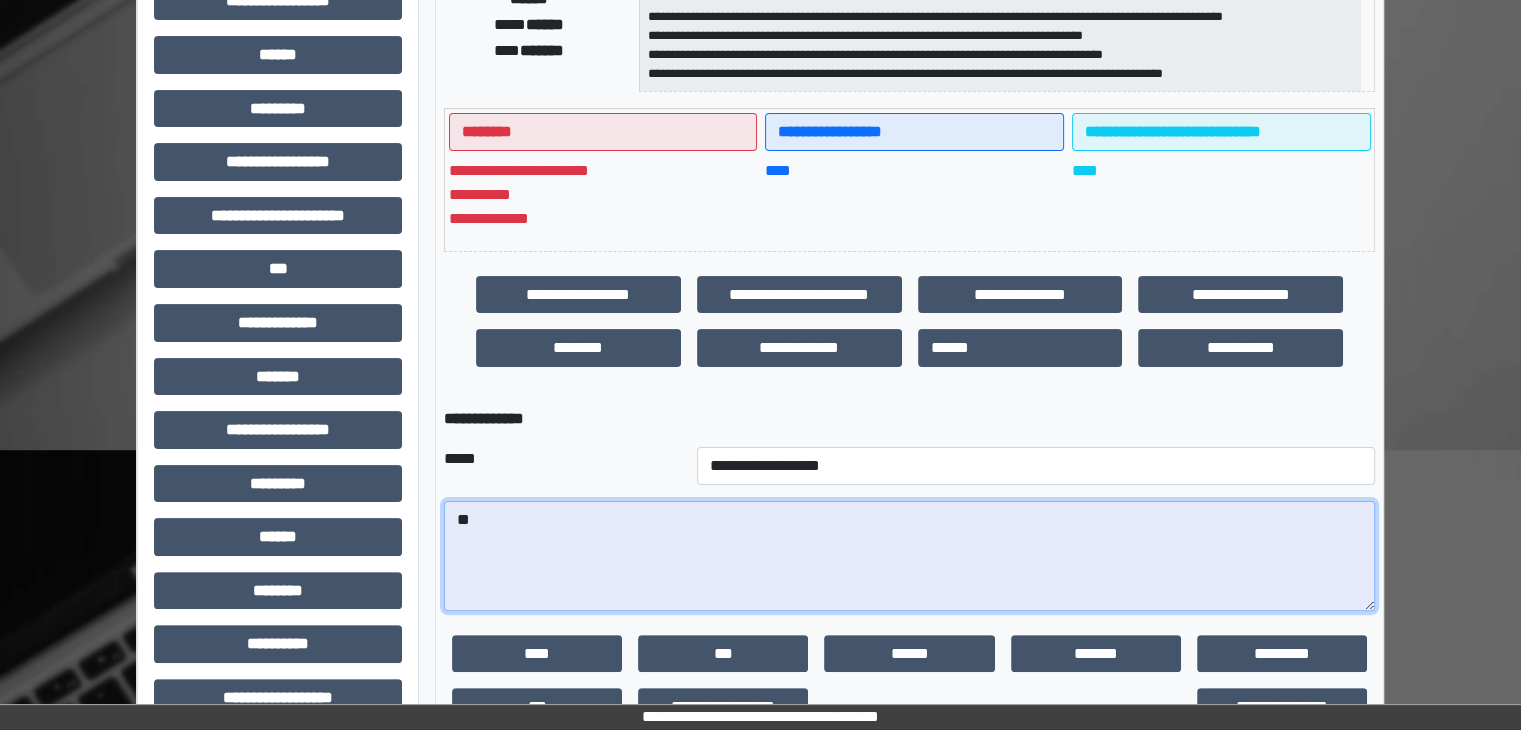 type on "*" 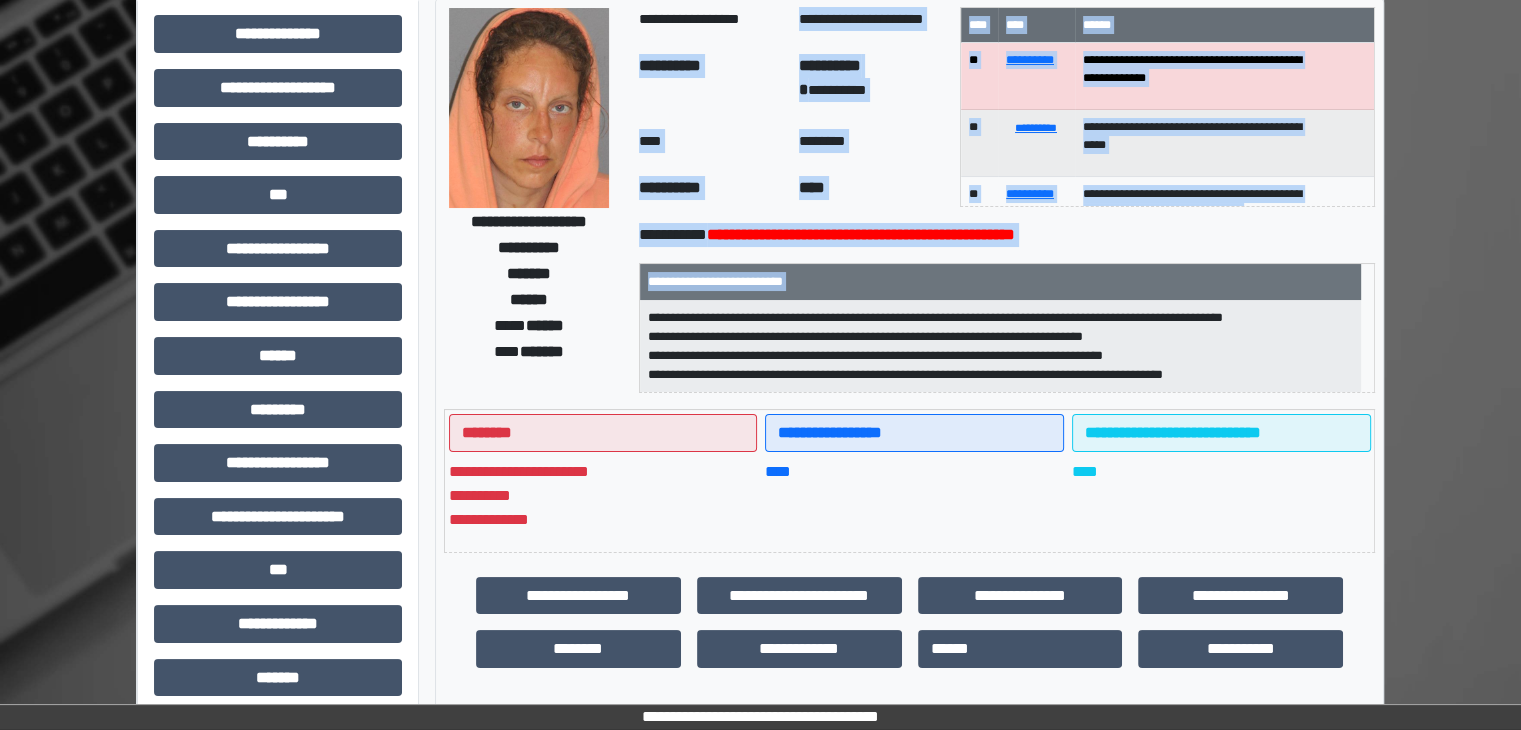 scroll, scrollTop: 65, scrollLeft: 0, axis: vertical 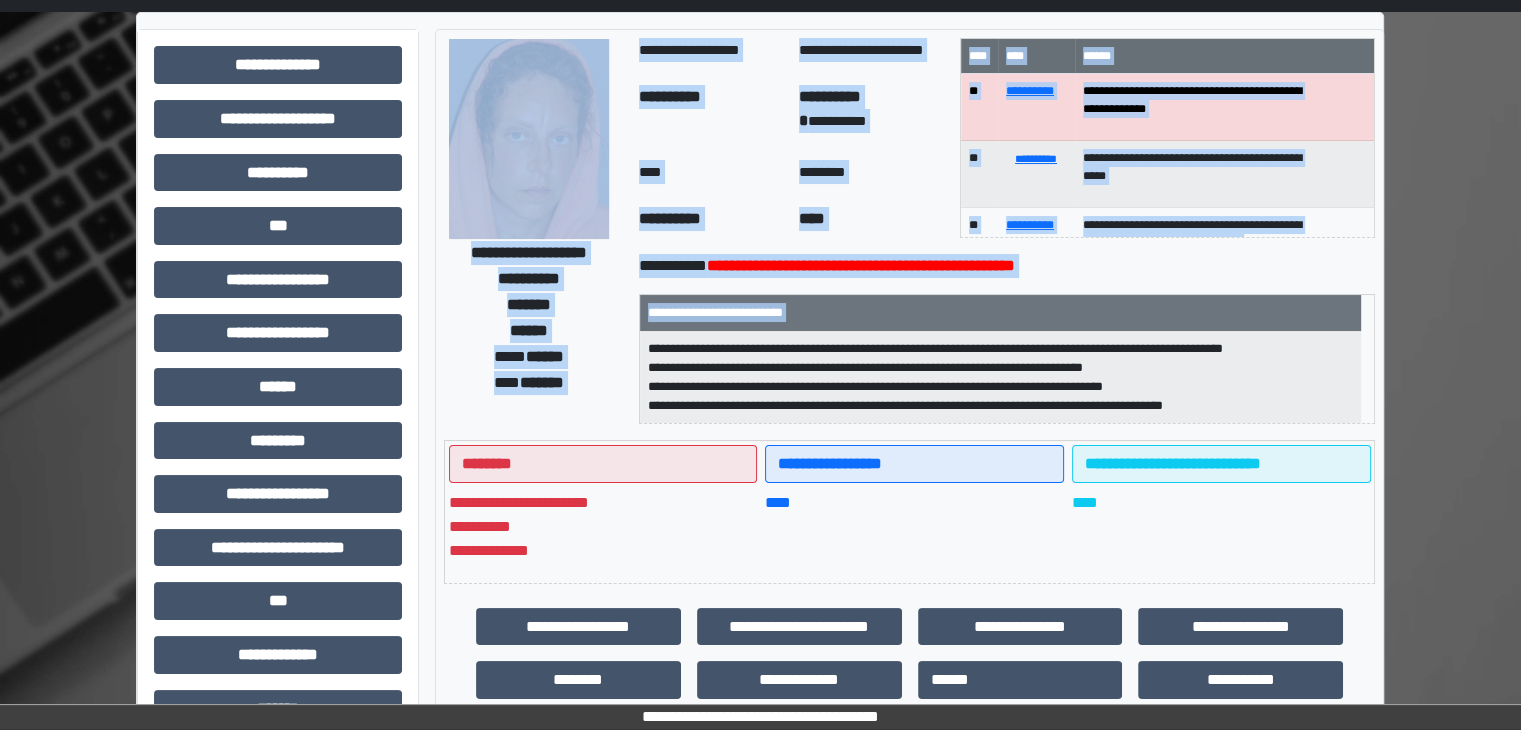 drag, startPoint x: 653, startPoint y: 10, endPoint x: 757, endPoint y: 32, distance: 106.30146 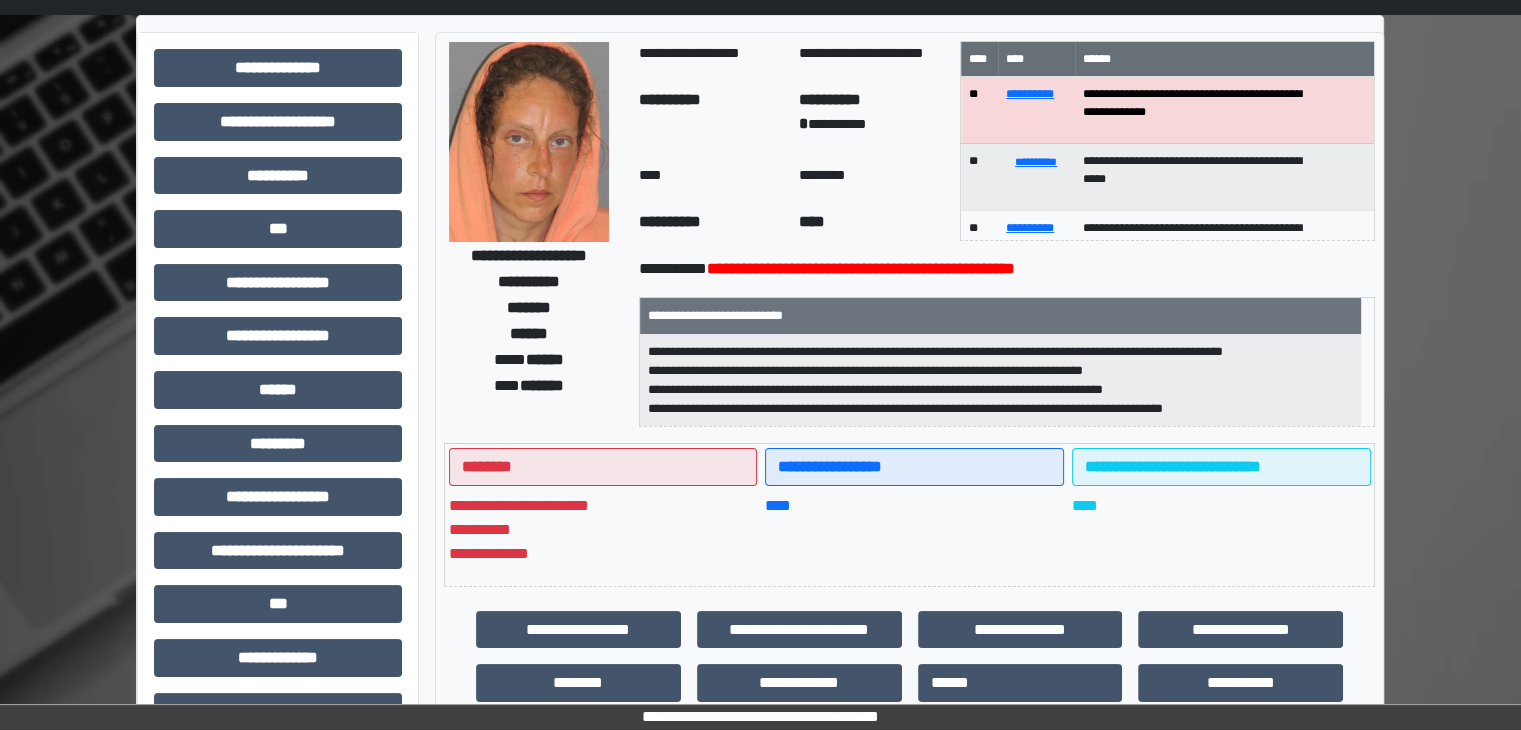 click on "**********" at bounding box center (760, 596) 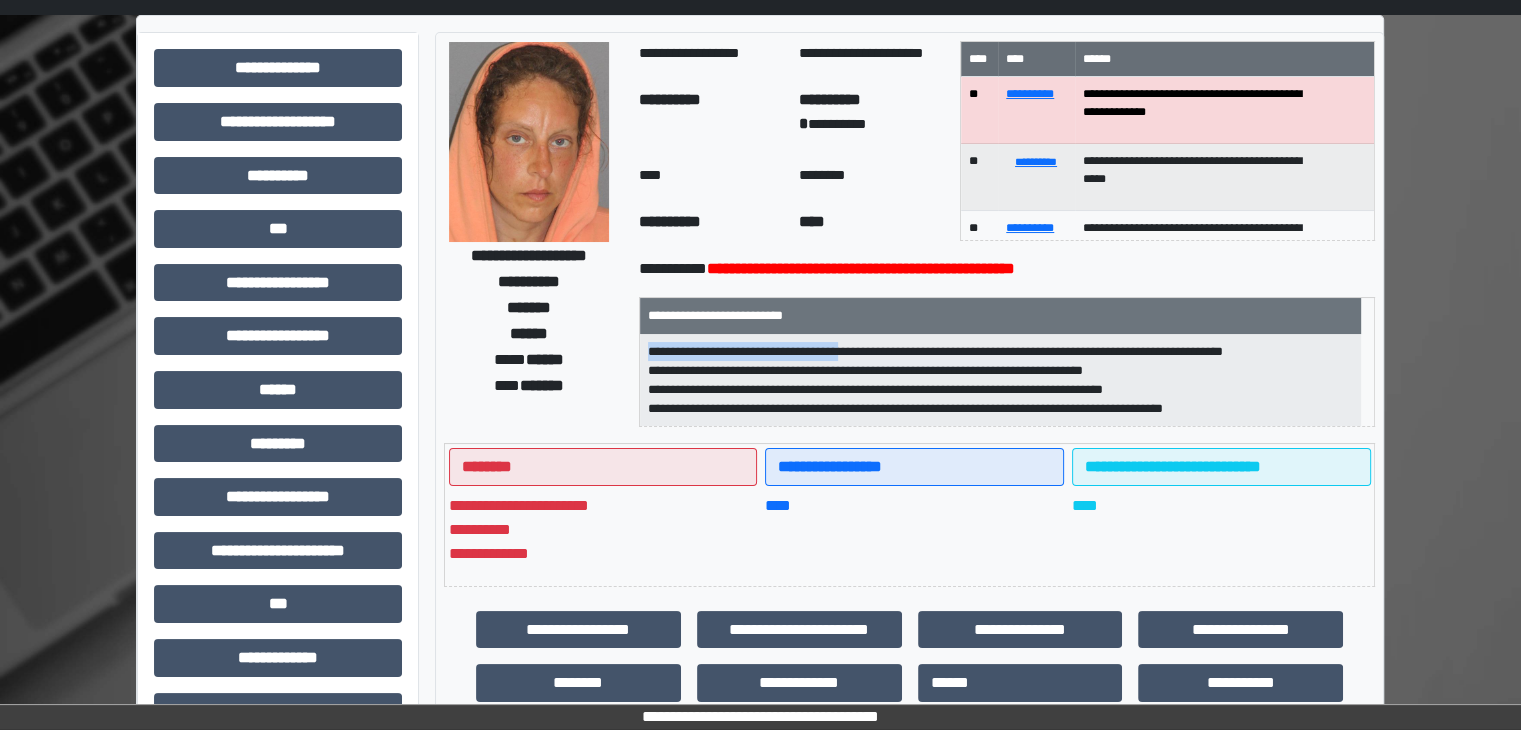 drag, startPoint x: 661, startPoint y: 353, endPoint x: 916, endPoint y: 349, distance: 255.03137 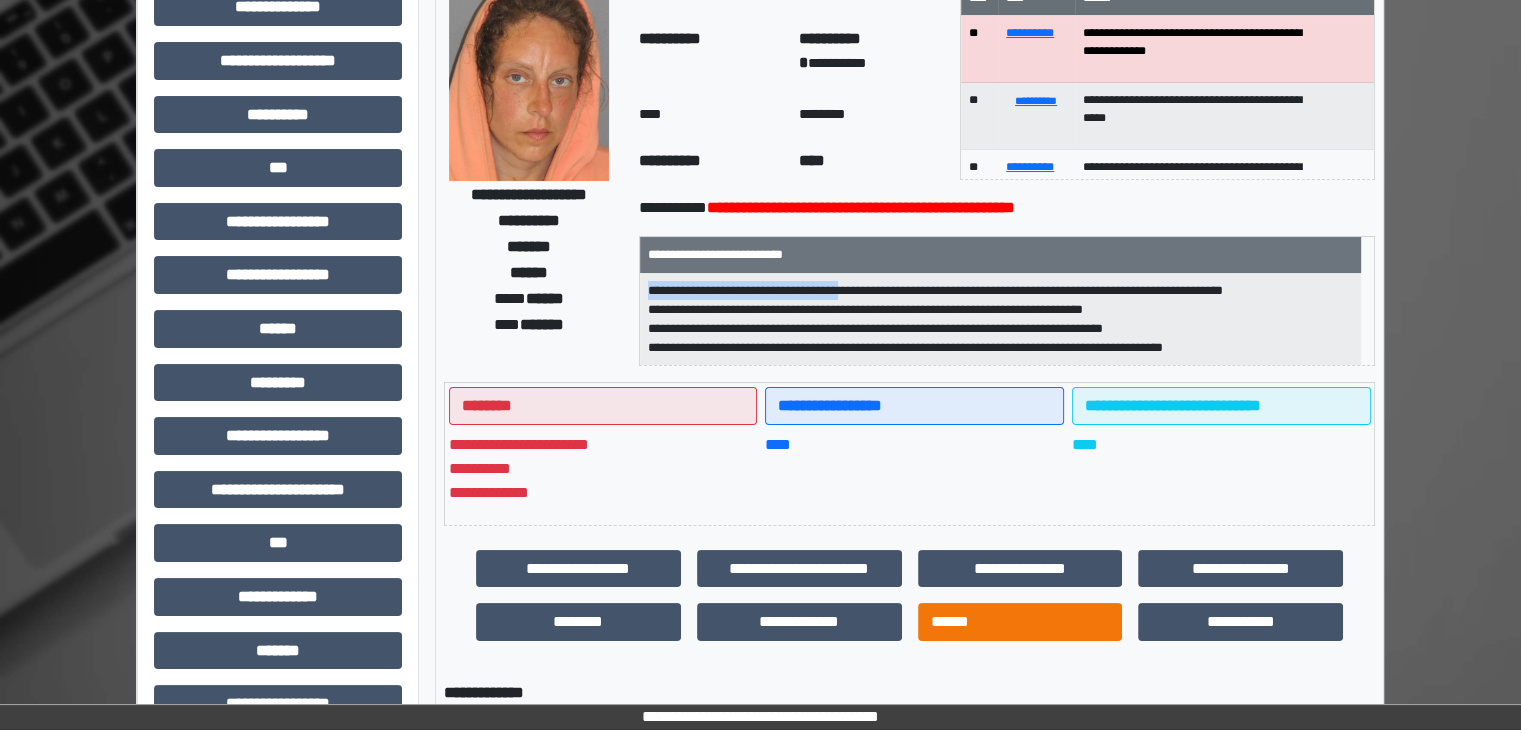 scroll, scrollTop: 514, scrollLeft: 0, axis: vertical 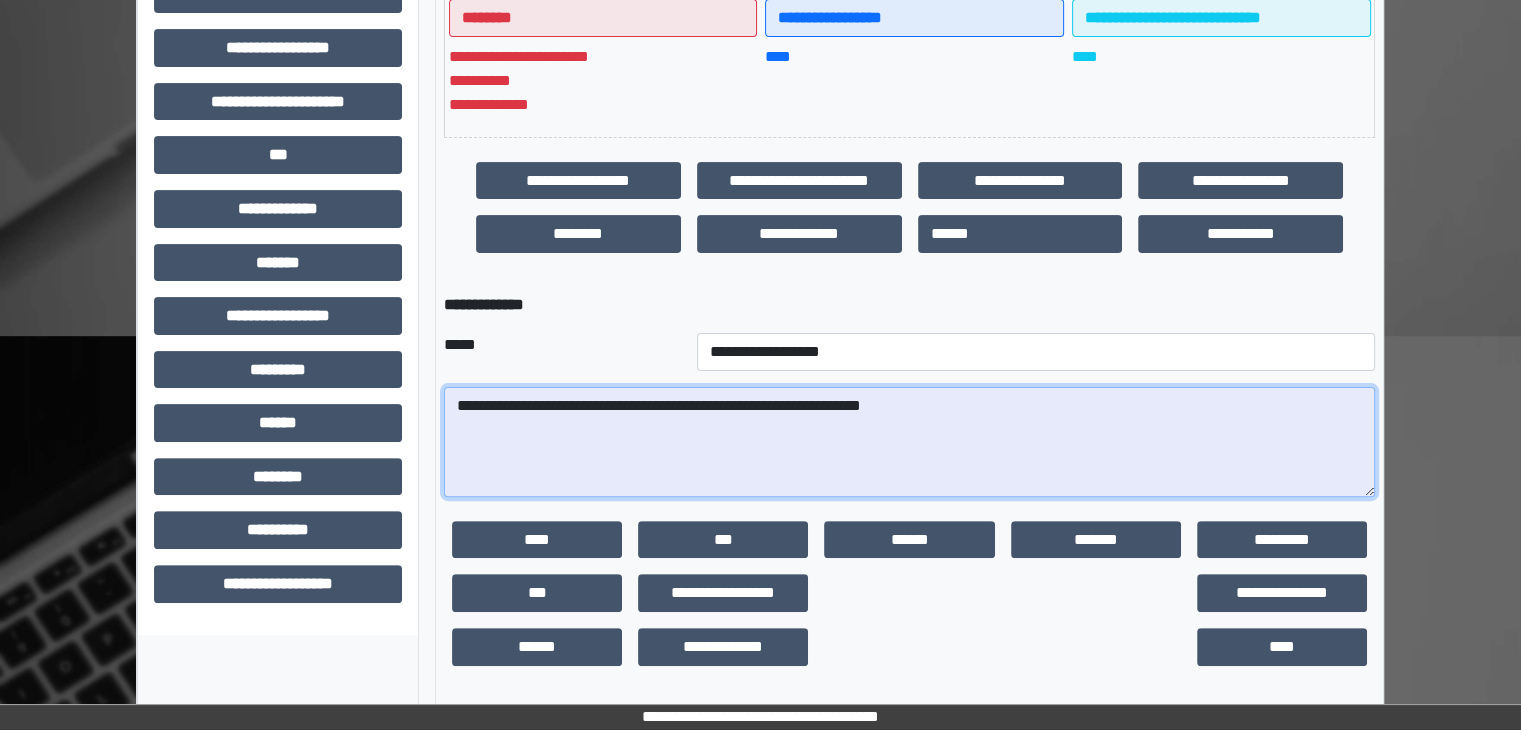click on "**********" at bounding box center (909, 442) 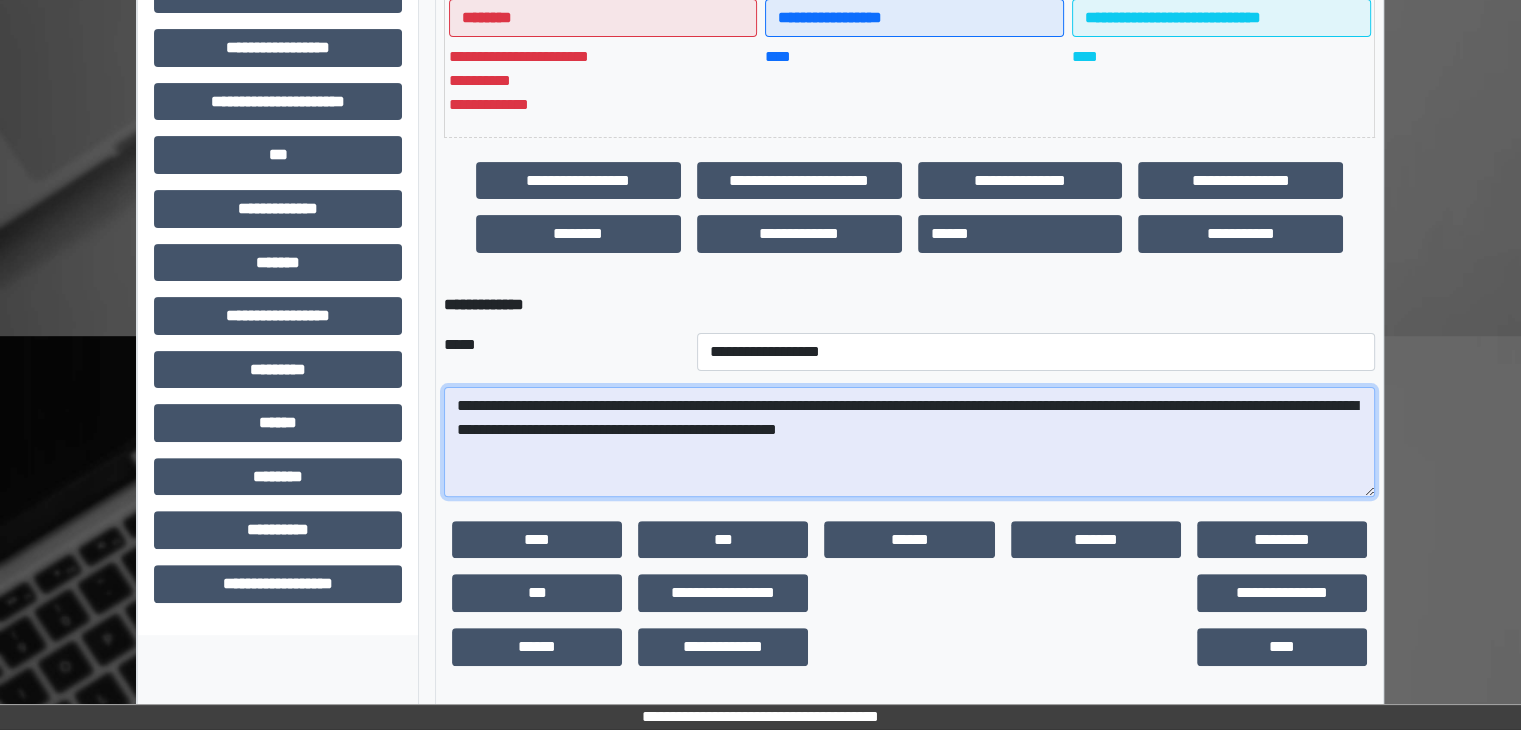 click on "**********" at bounding box center (909, 442) 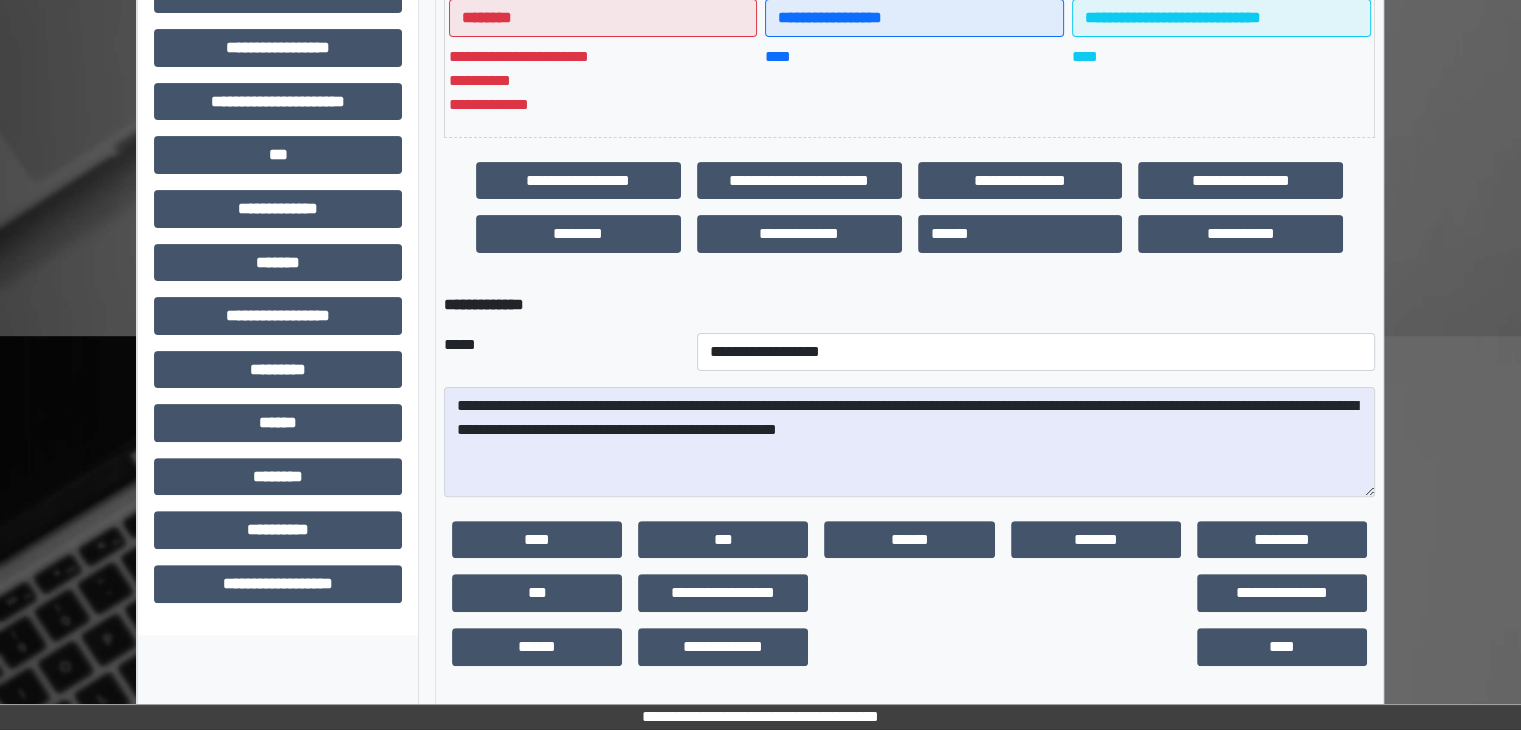 click at bounding box center [1096, 647] 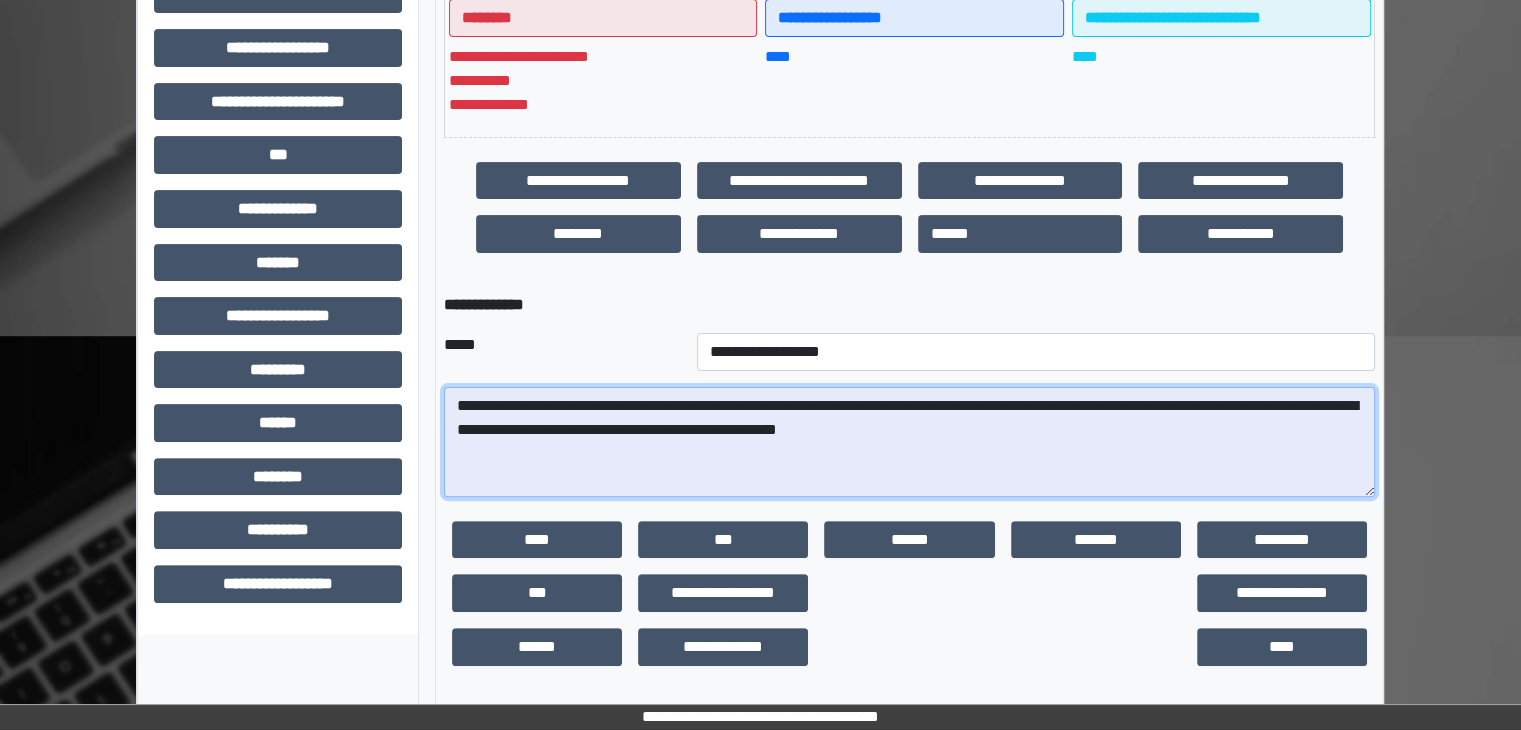 click on "**********" at bounding box center (909, 442) 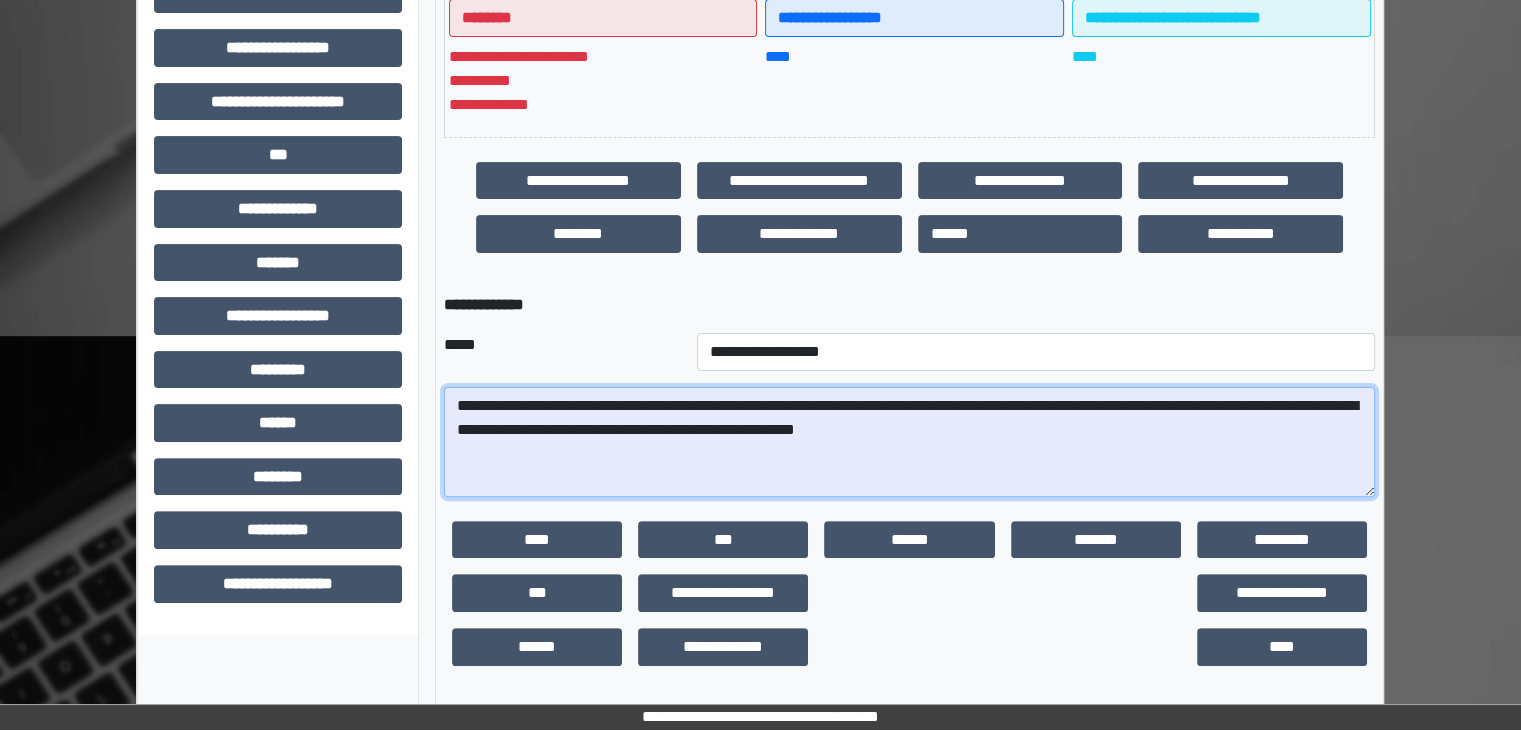 drag, startPoint x: 1072, startPoint y: 438, endPoint x: 446, endPoint y: 399, distance: 627.2137 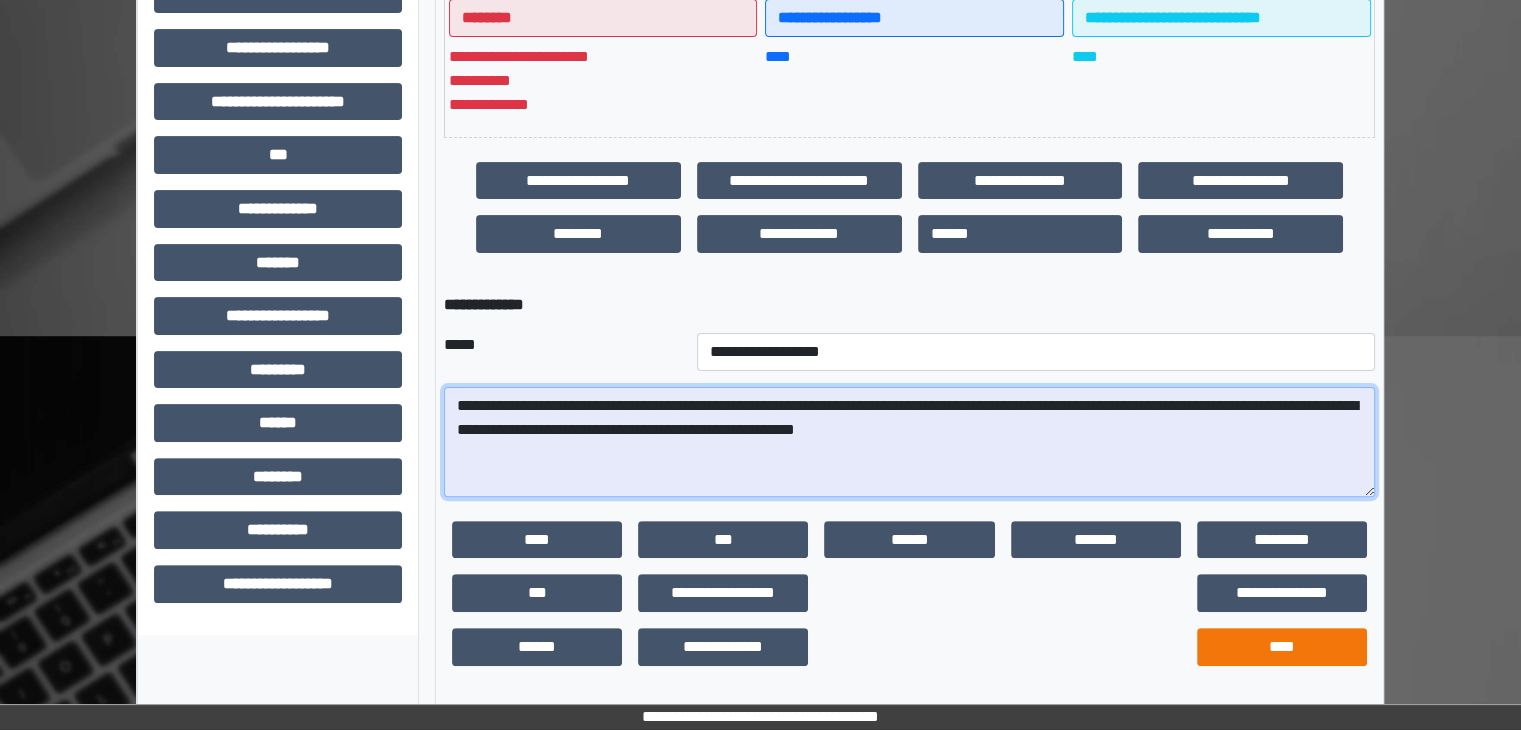 type on "**********" 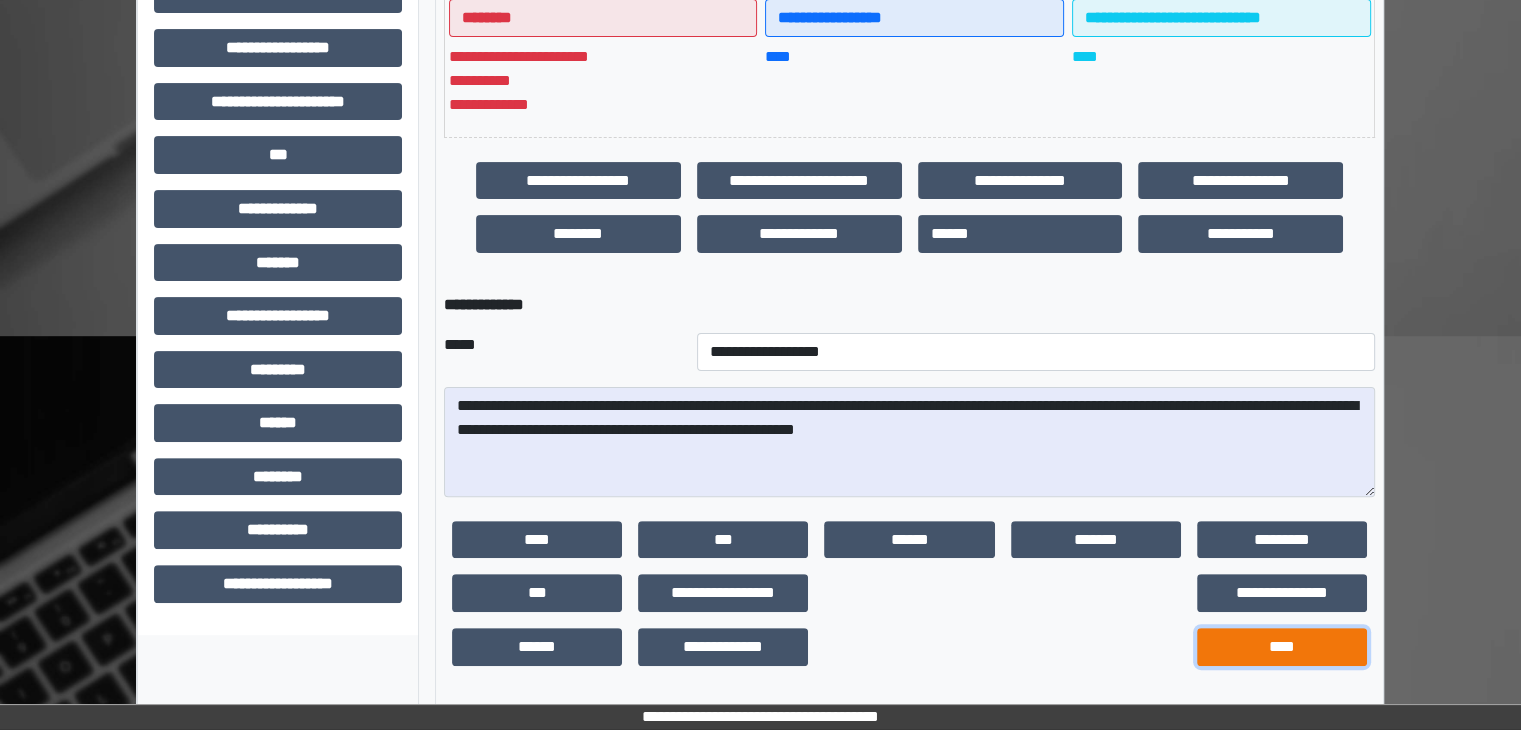 click on "****" at bounding box center [1282, 647] 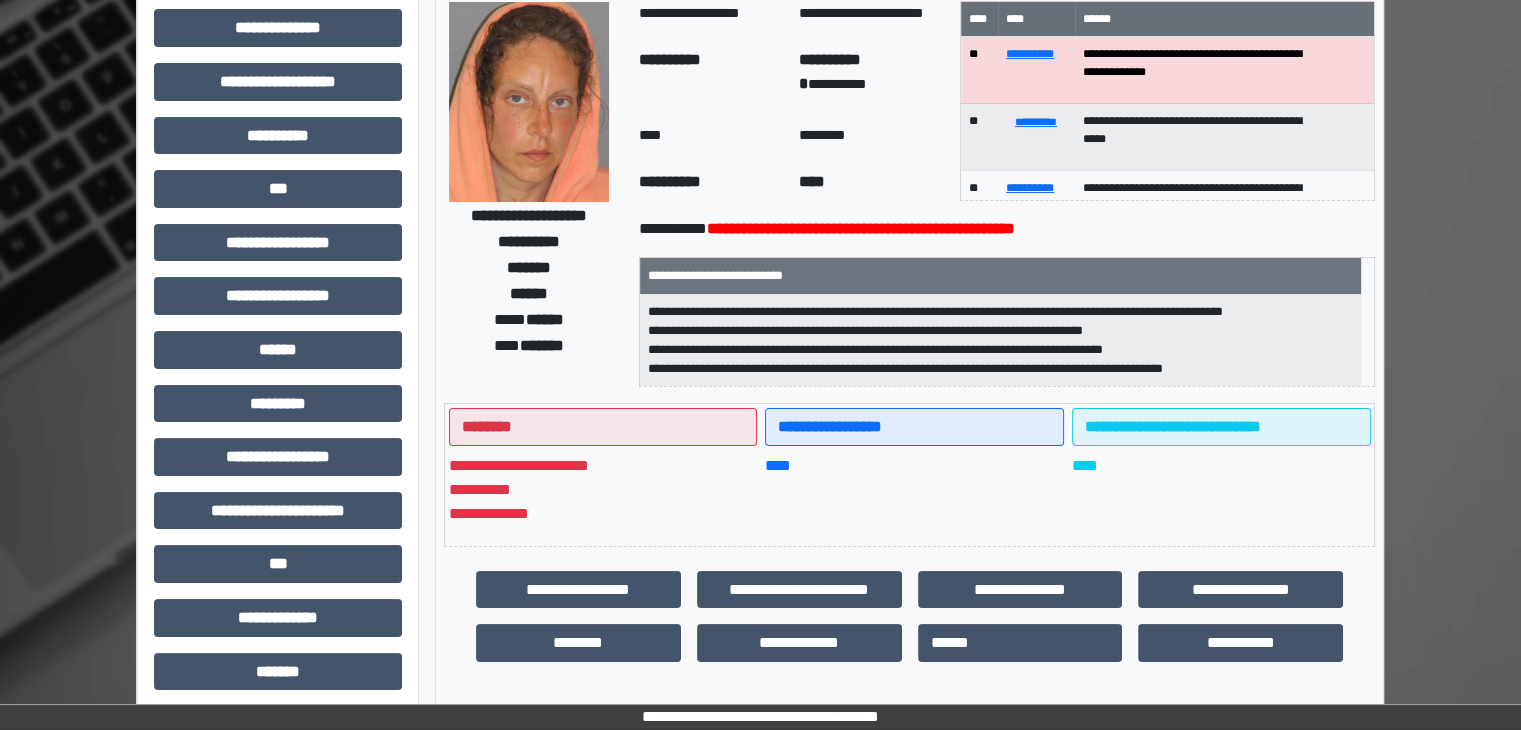 scroll, scrollTop: 0, scrollLeft: 0, axis: both 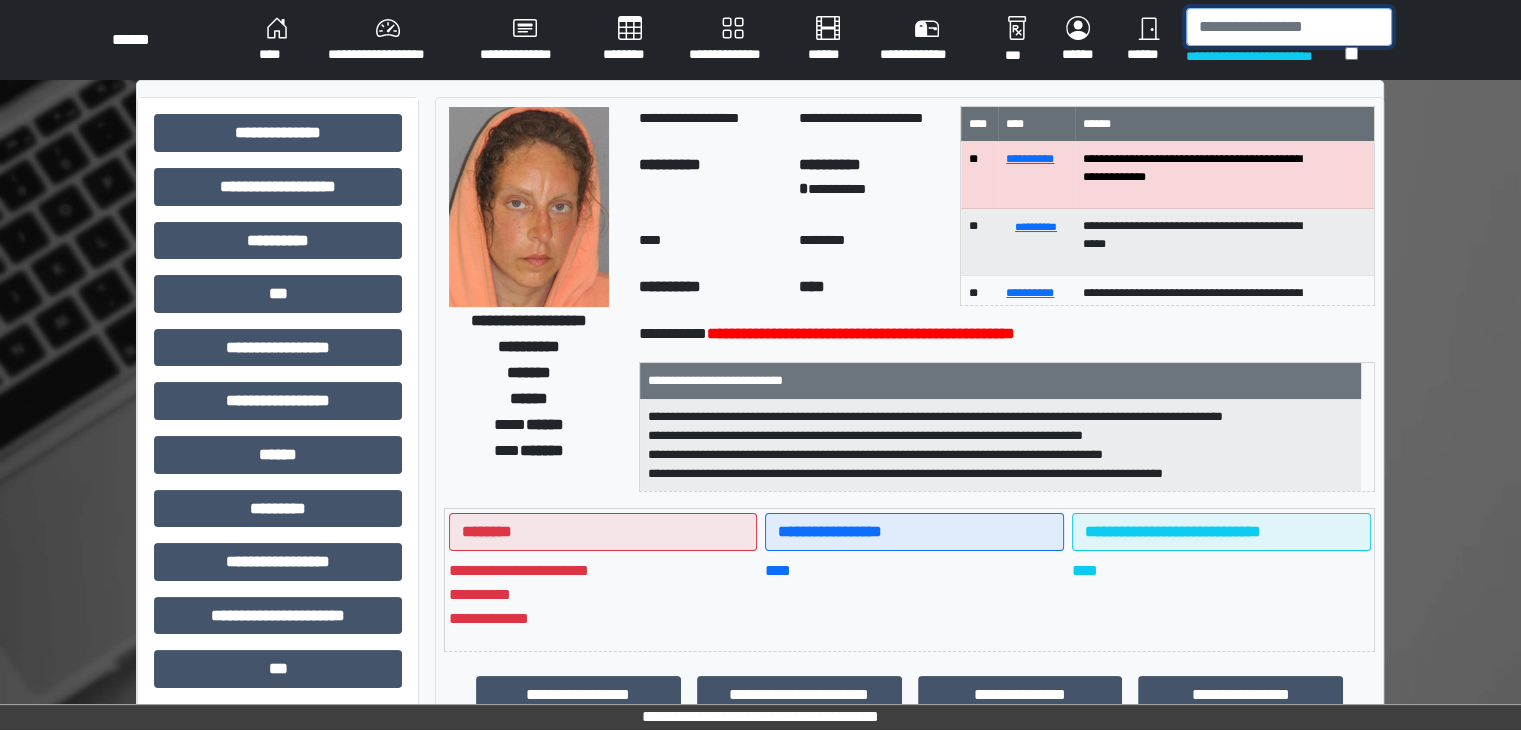 click at bounding box center [1289, 27] 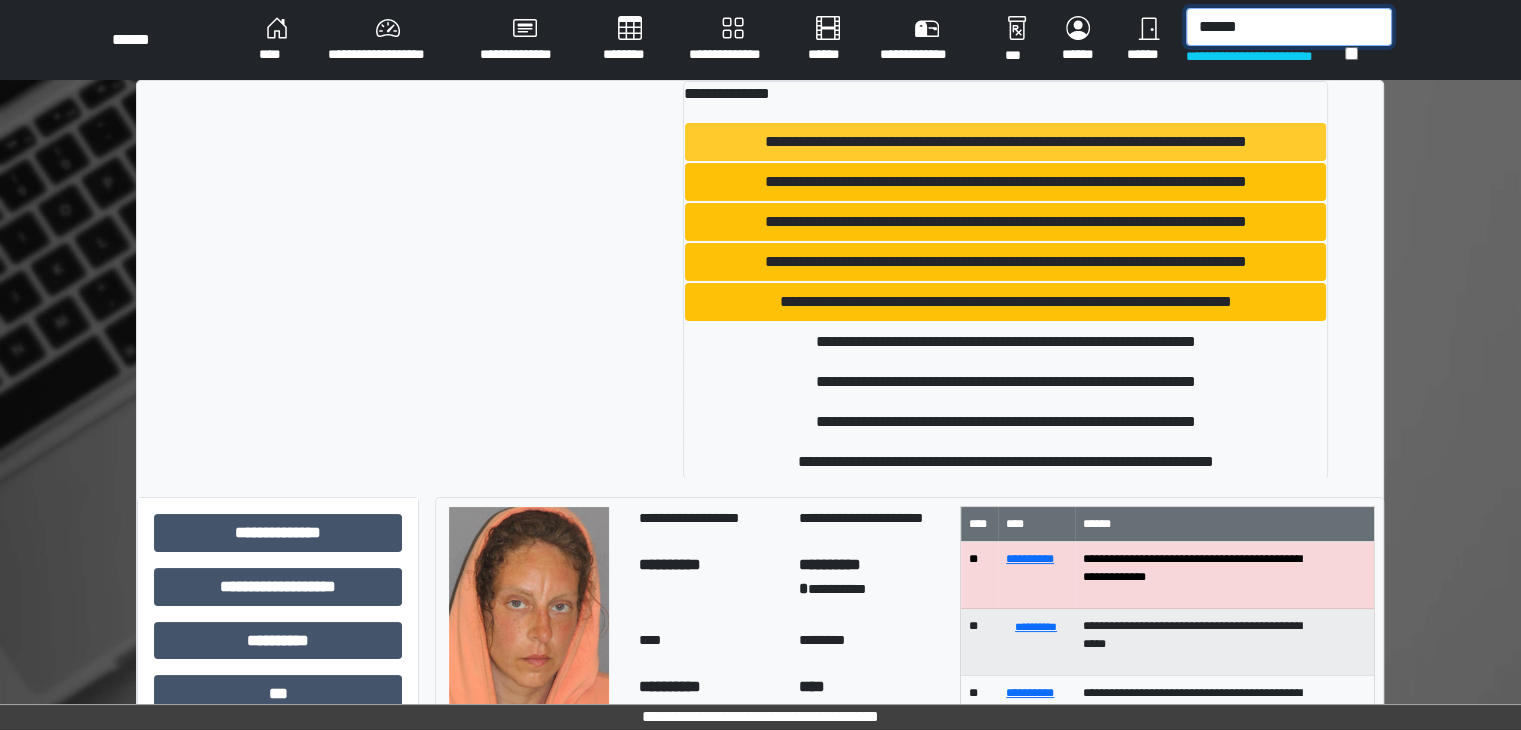 type on "******" 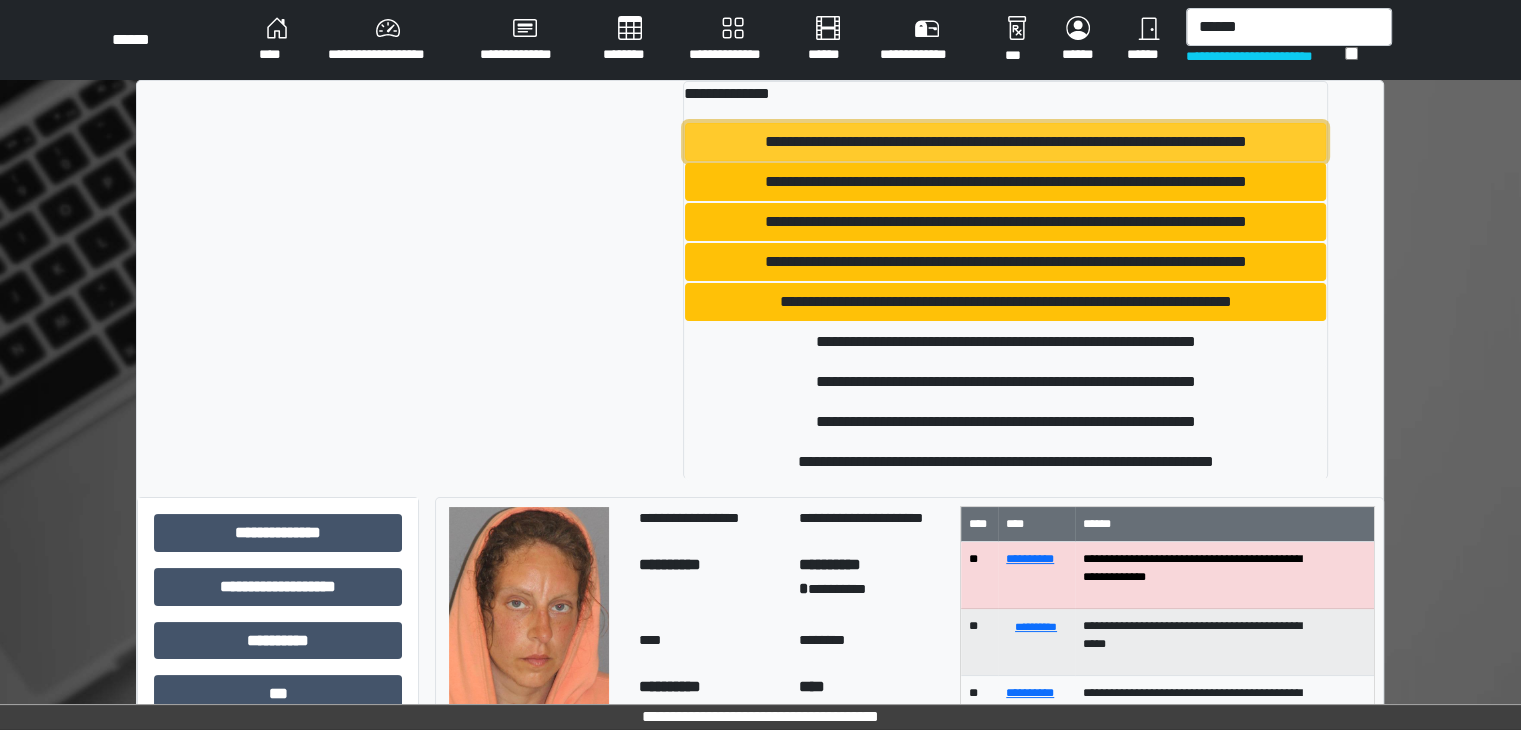 click on "**********" at bounding box center (1006, 142) 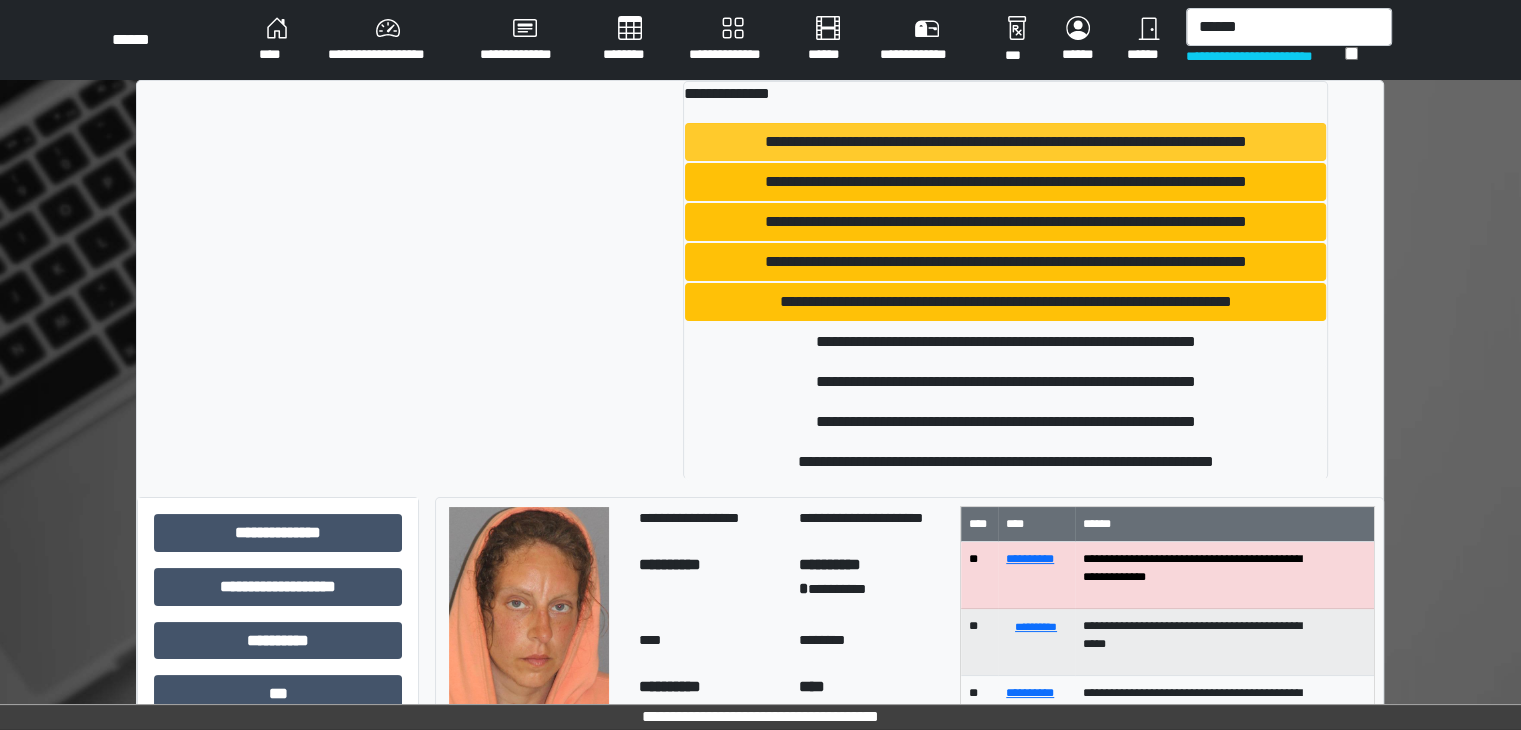 type 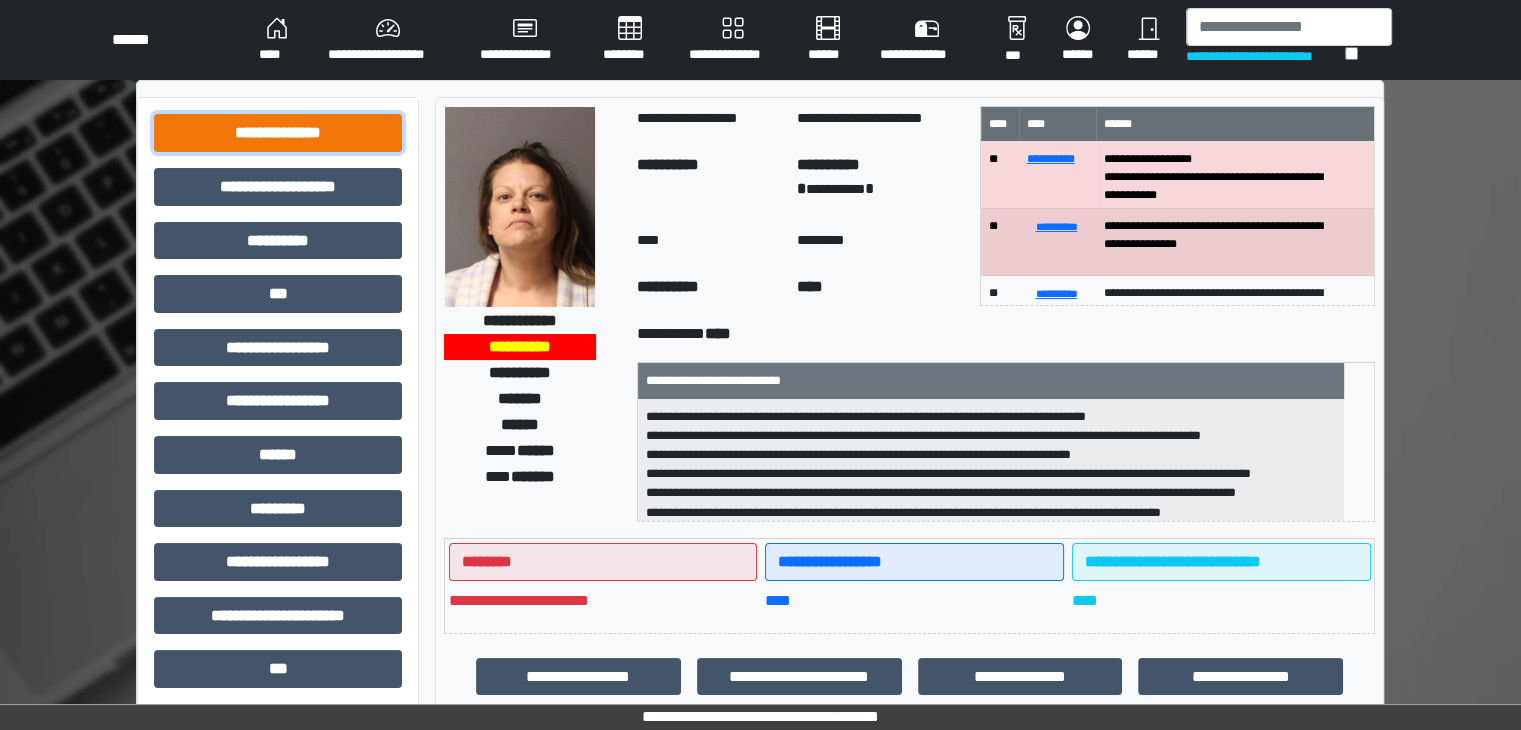 click on "**********" at bounding box center [278, 133] 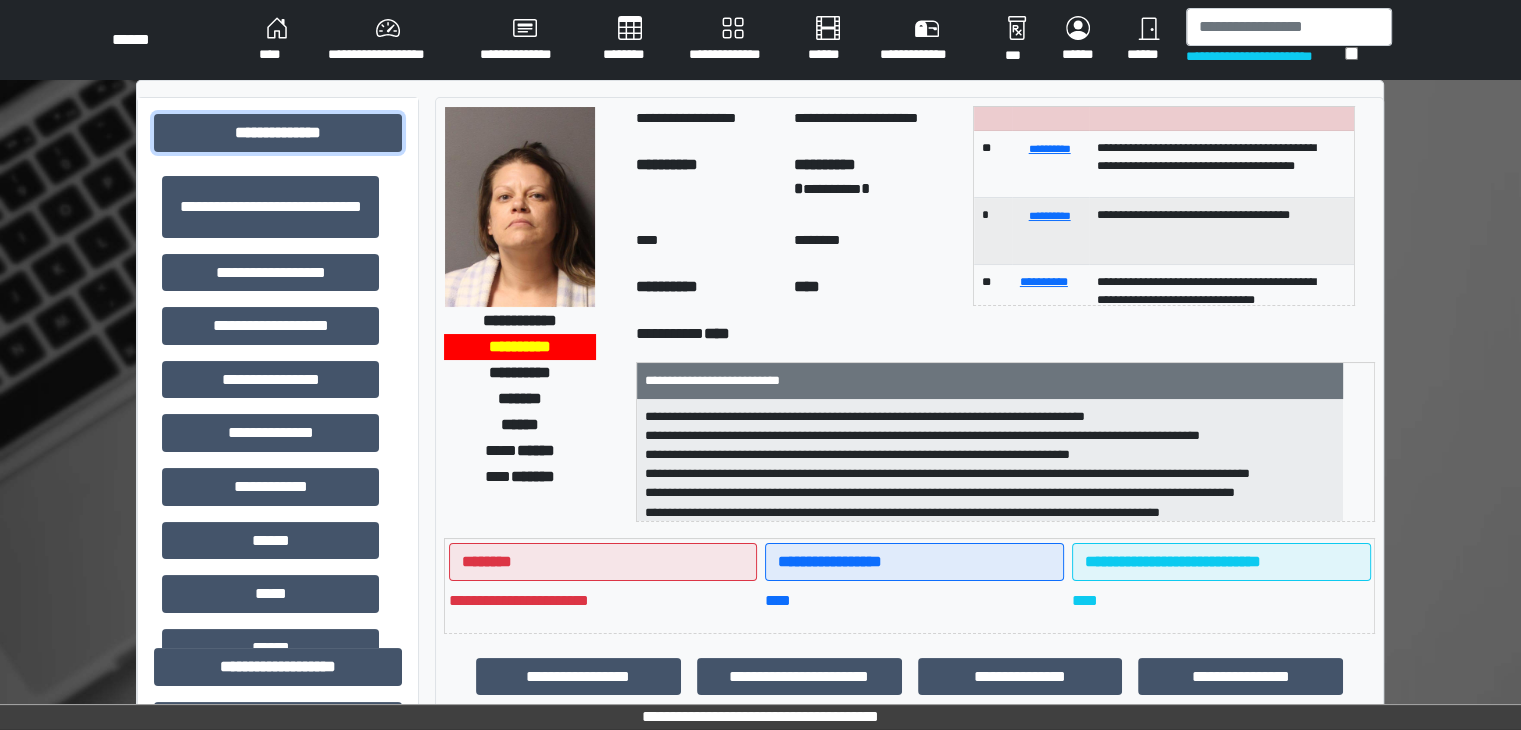 scroll, scrollTop: 186, scrollLeft: 0, axis: vertical 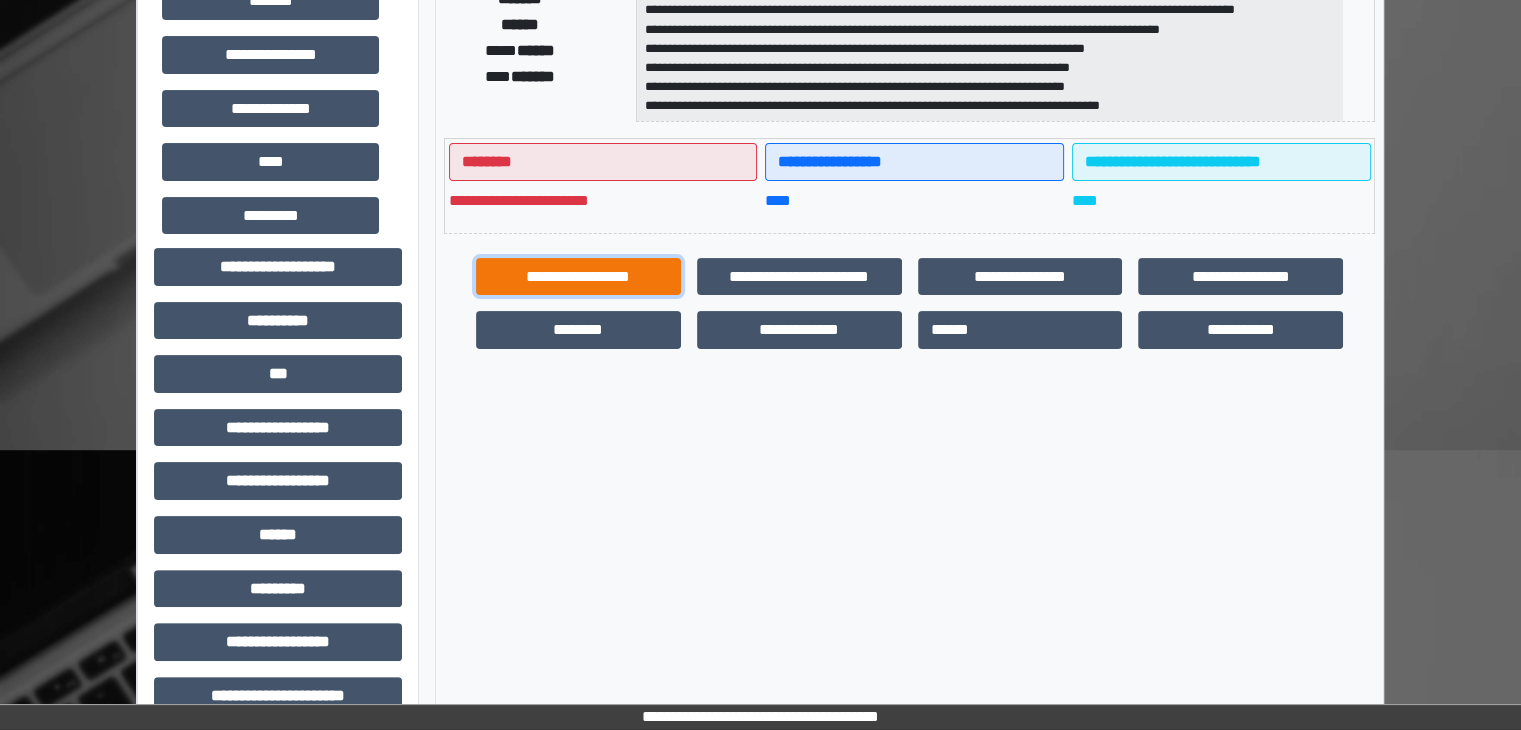 click on "**********" at bounding box center [578, 277] 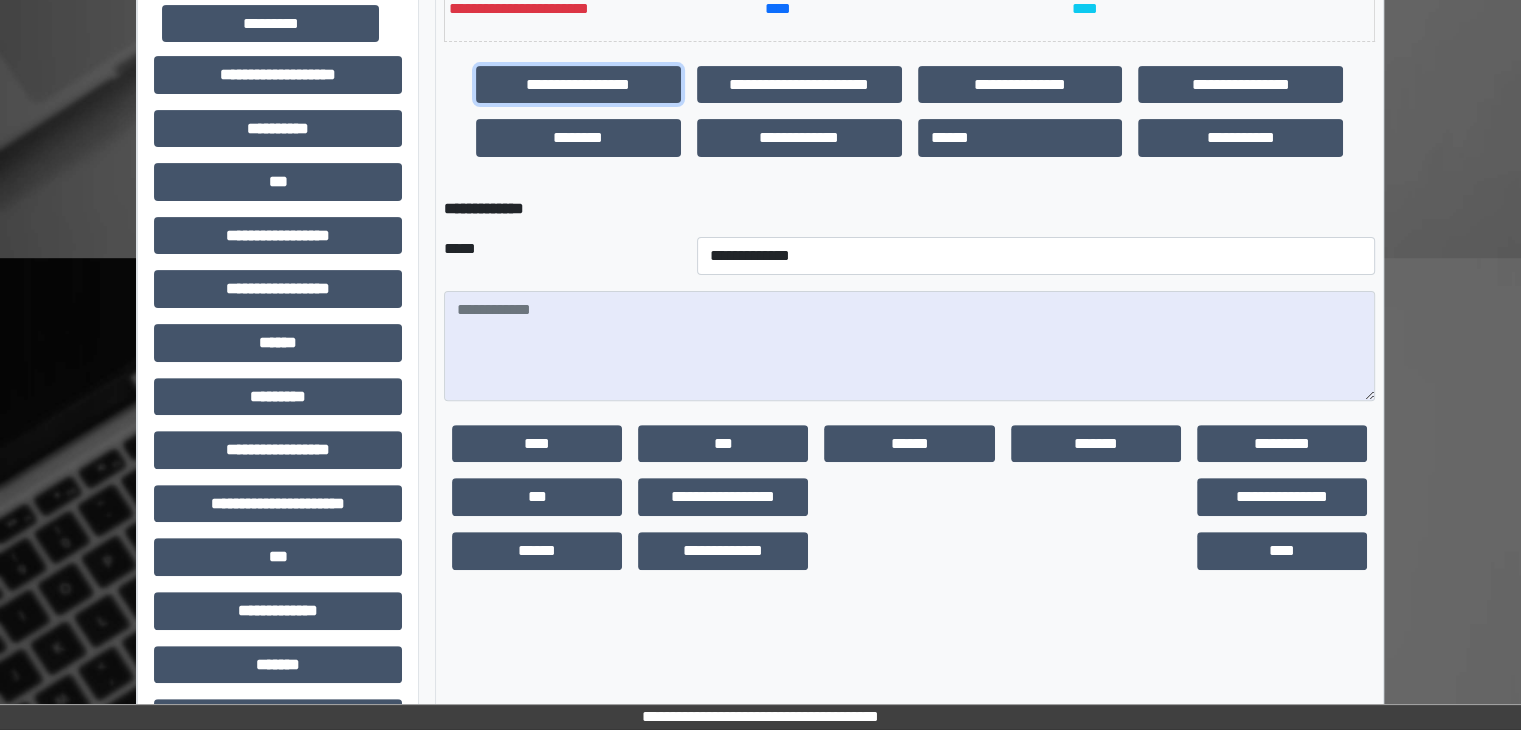scroll, scrollTop: 600, scrollLeft: 0, axis: vertical 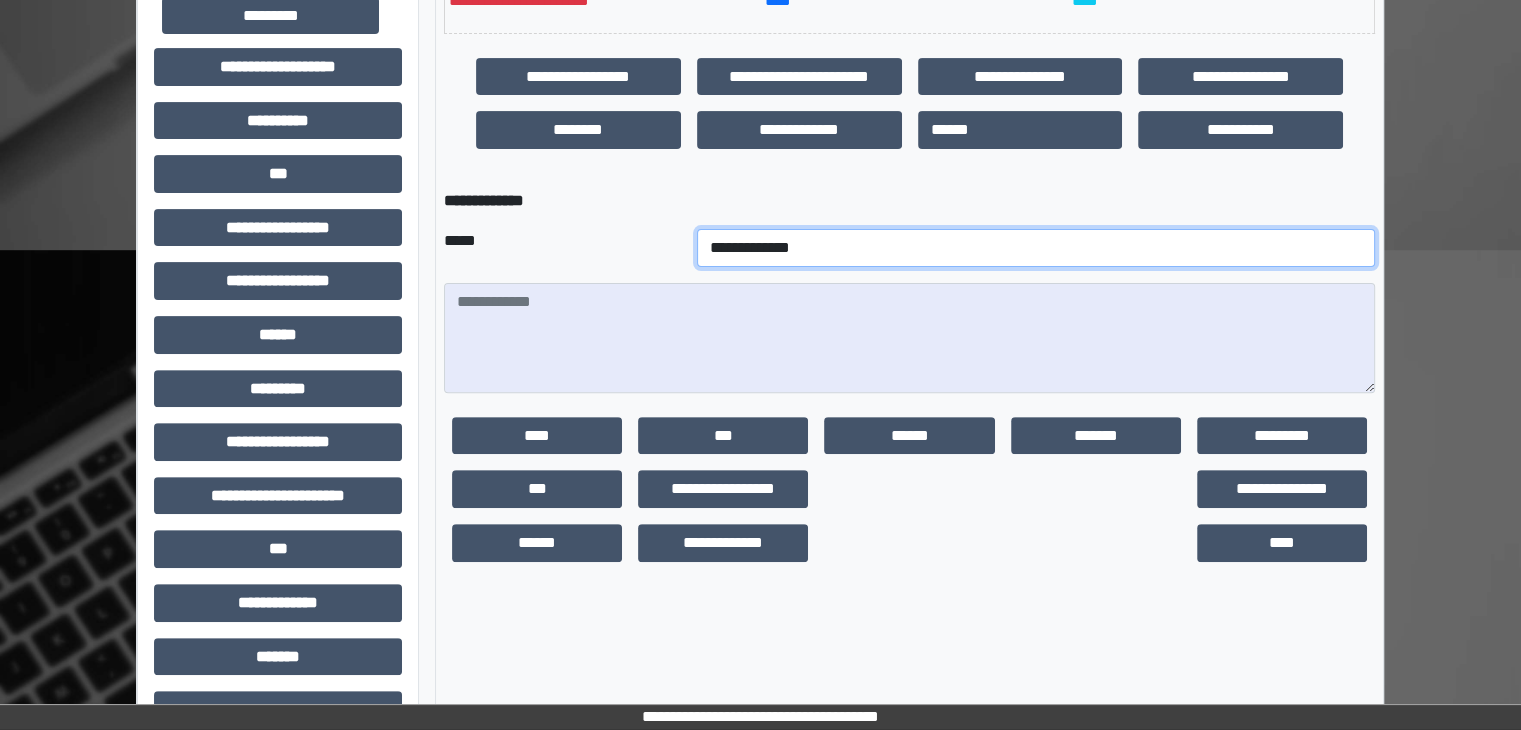 click on "**********" at bounding box center (1036, 248) 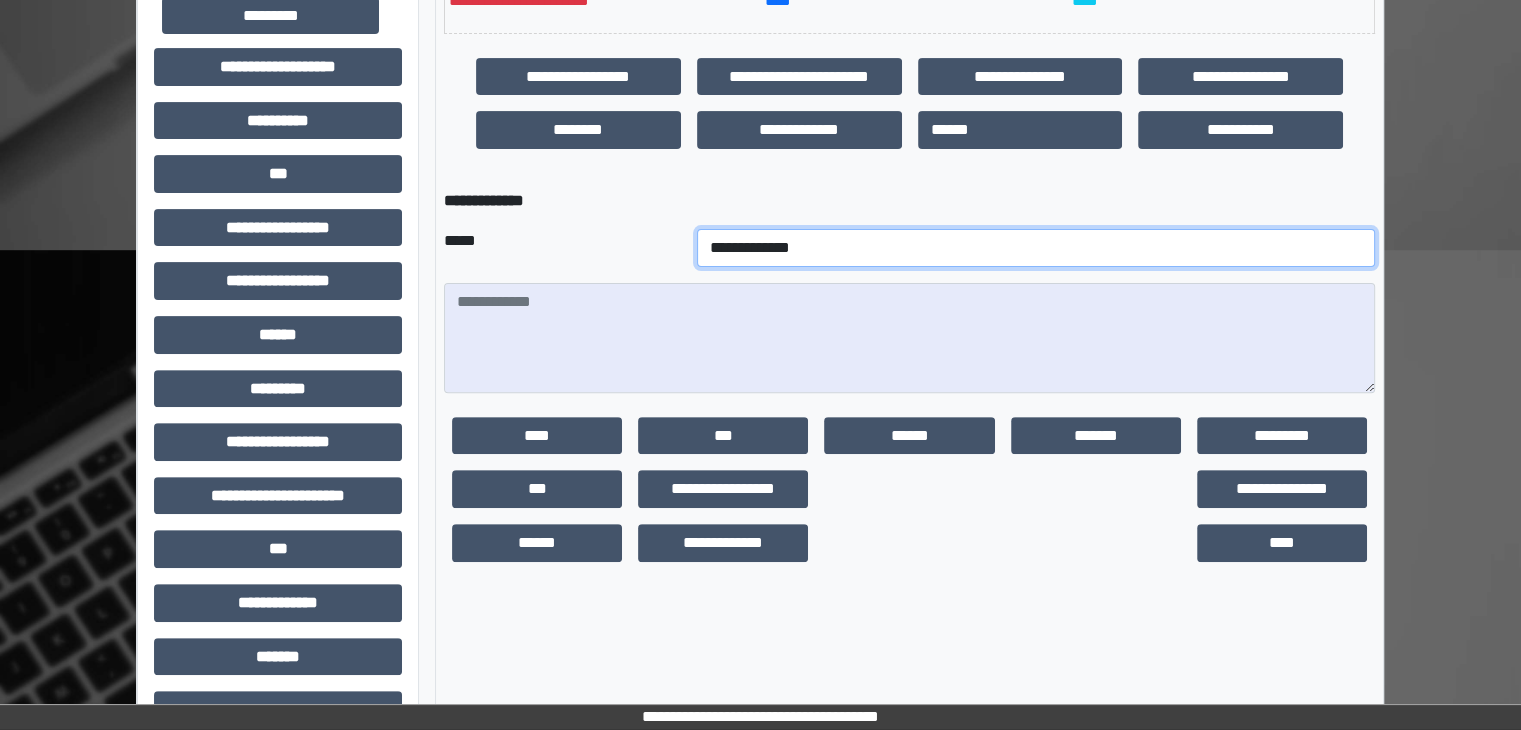 select on "***" 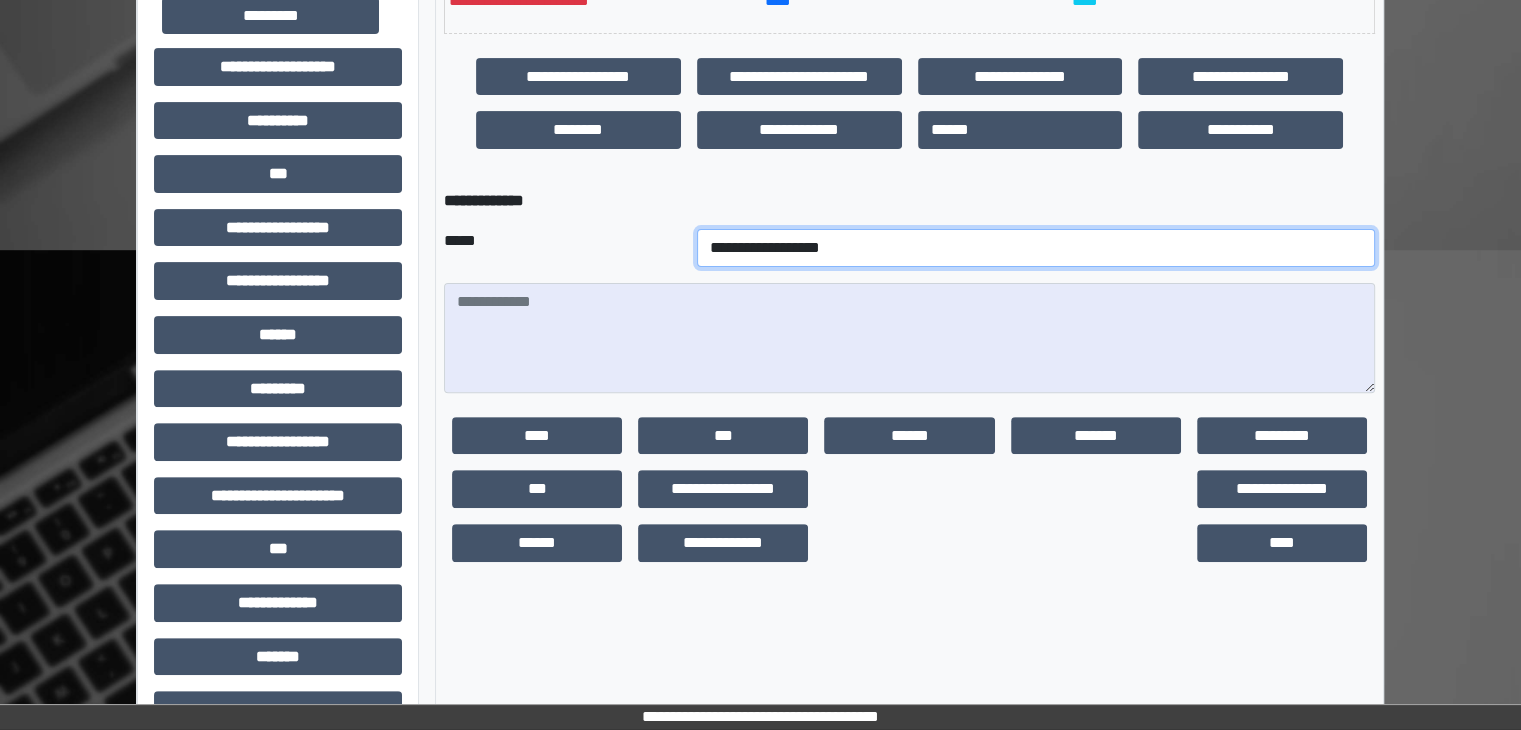 click on "**********" at bounding box center (1036, 248) 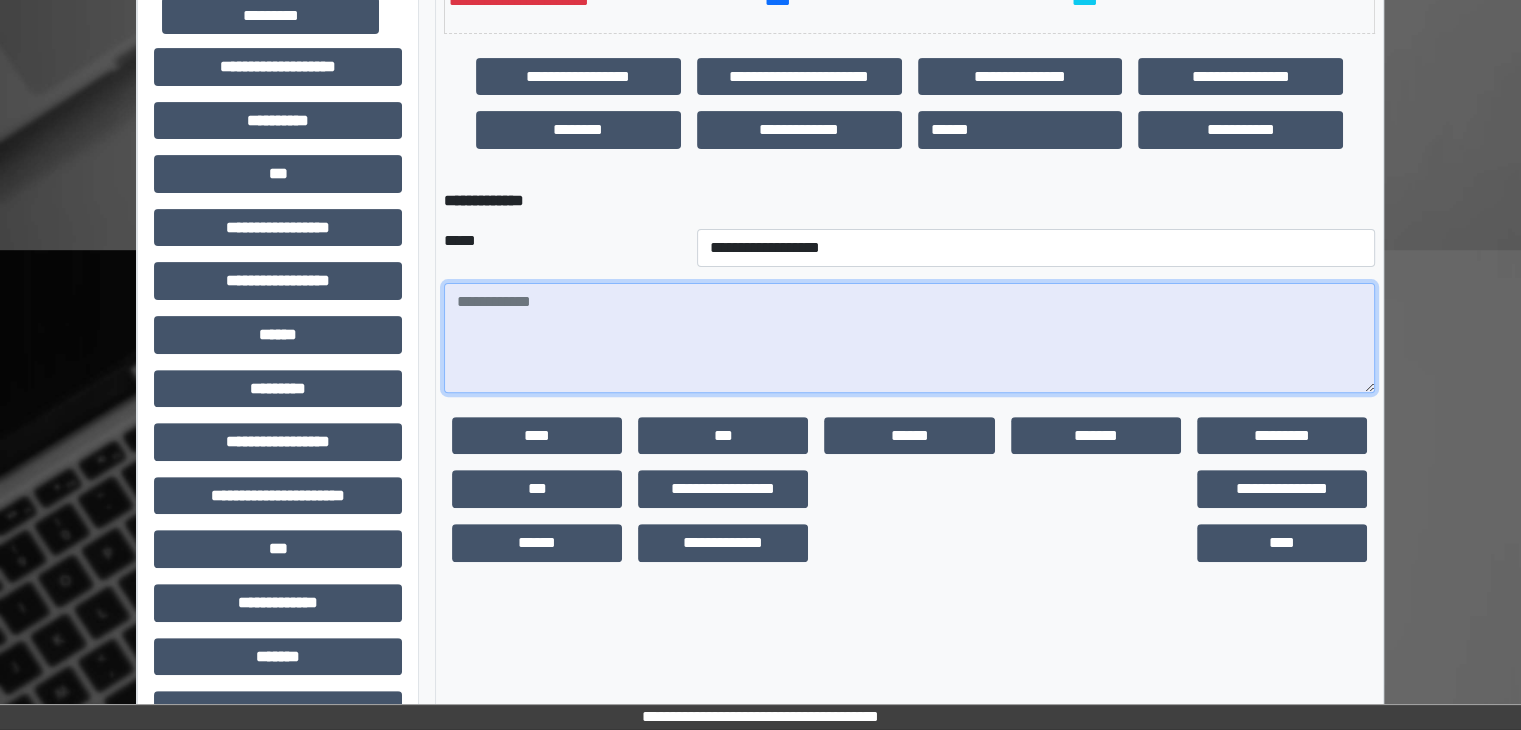 click at bounding box center (909, 338) 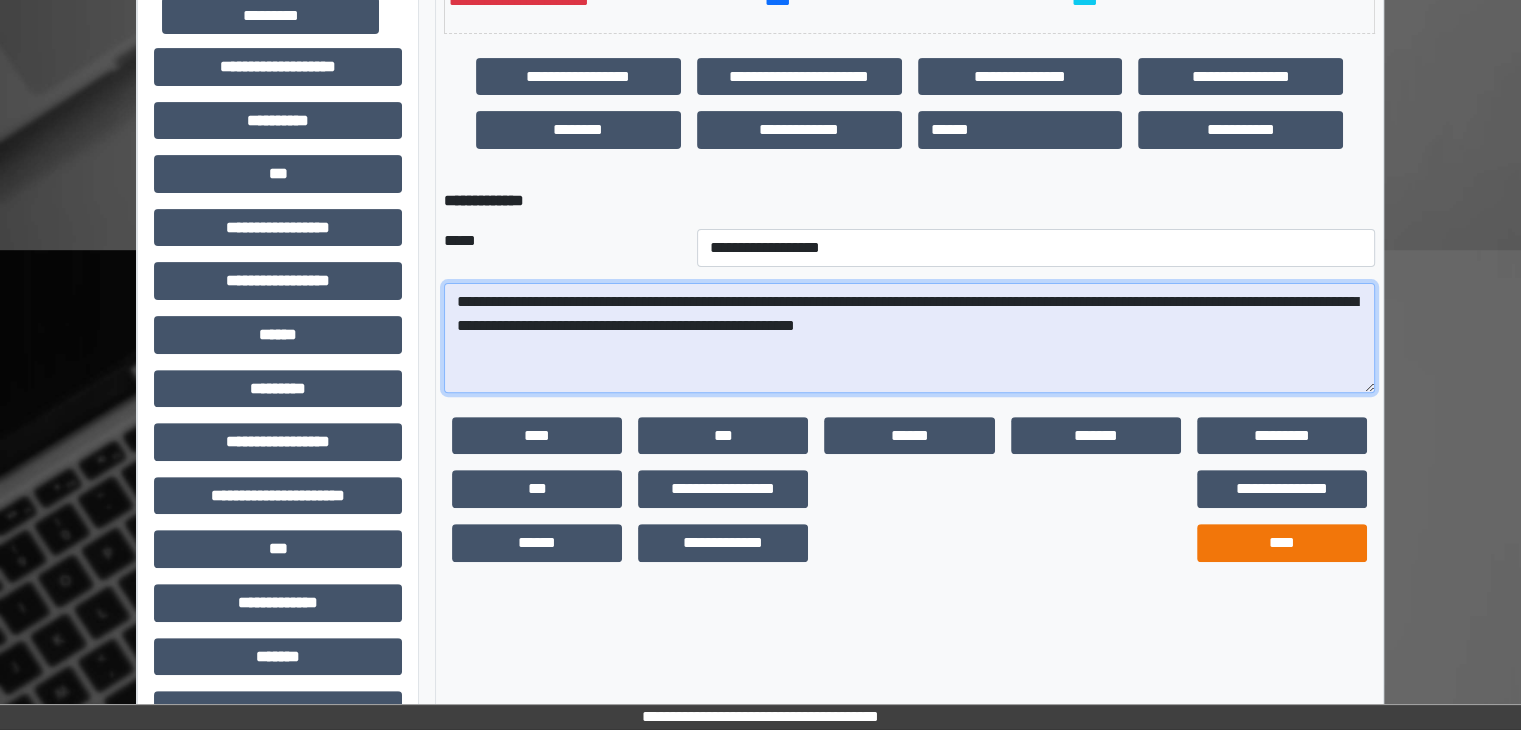 type on "**********" 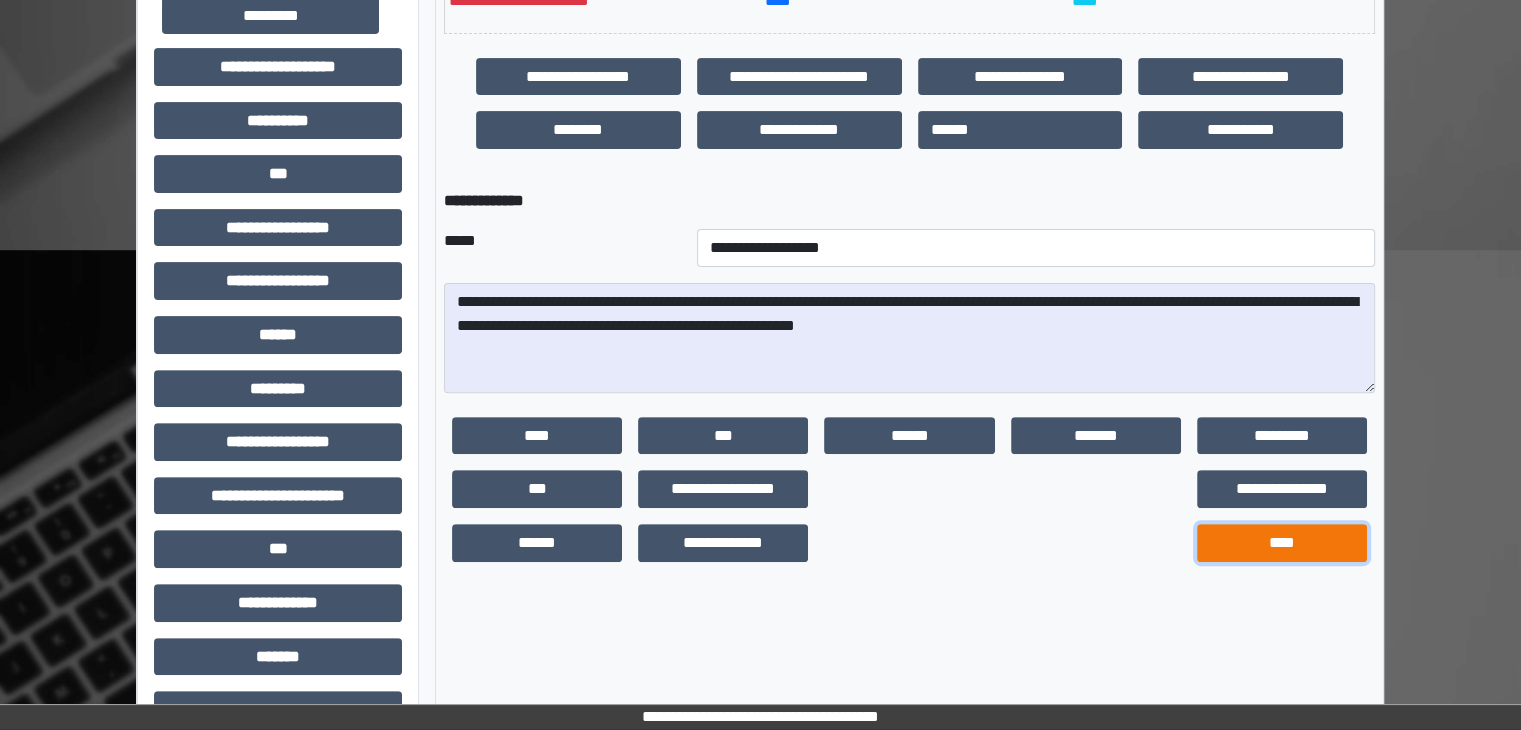 click on "****" at bounding box center [1282, 543] 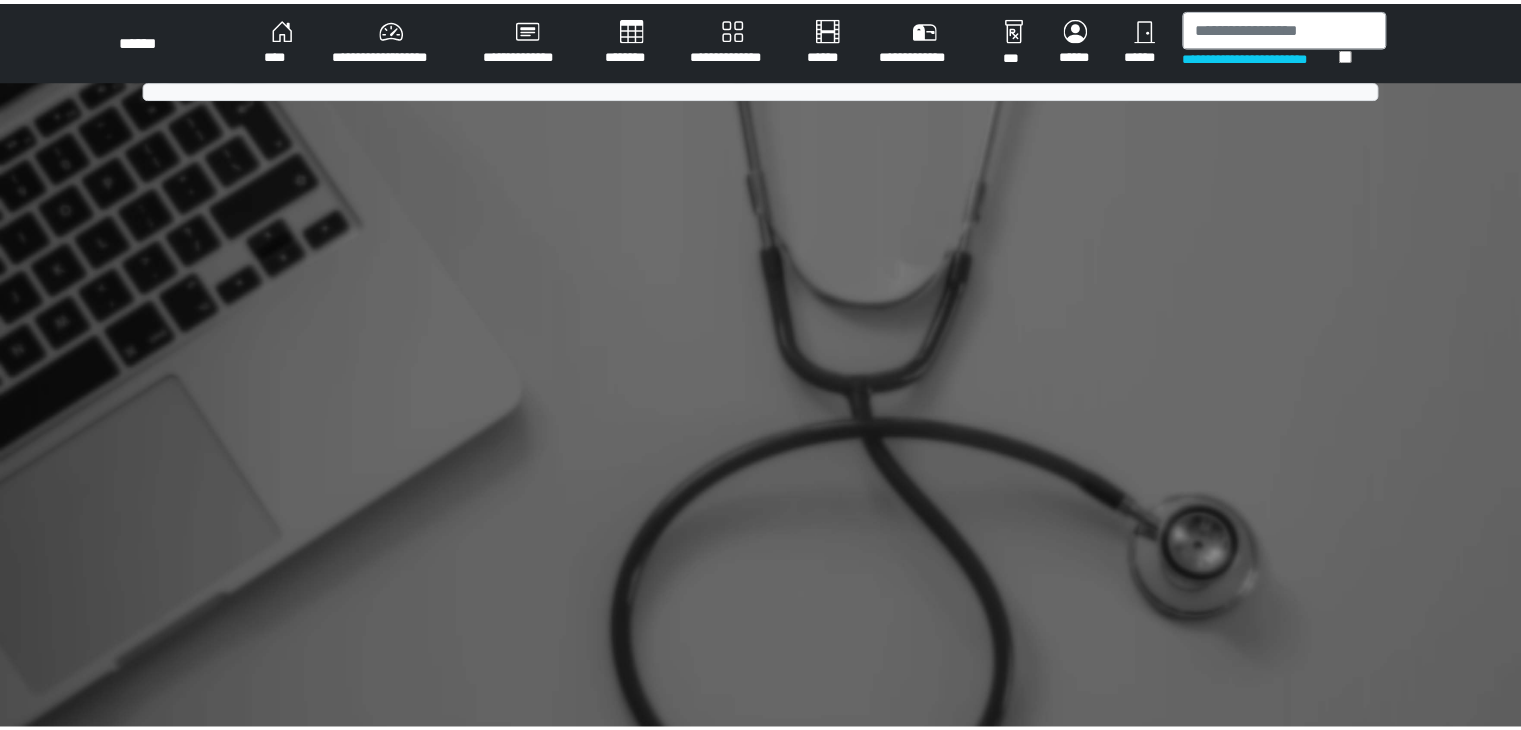 scroll, scrollTop: 0, scrollLeft: 0, axis: both 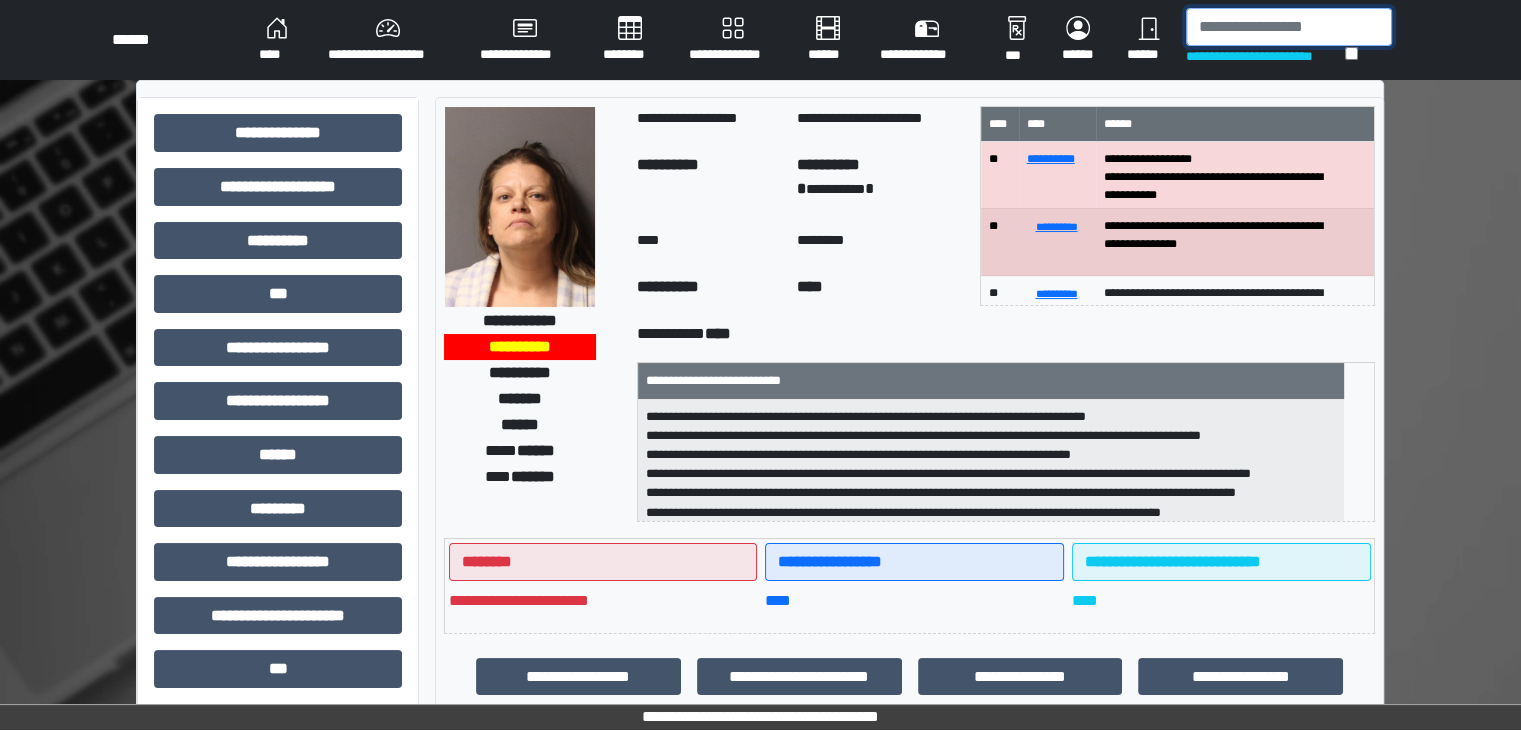 drag, startPoint x: 1227, startPoint y: 20, endPoint x: 1221, endPoint y: 46, distance: 26.683329 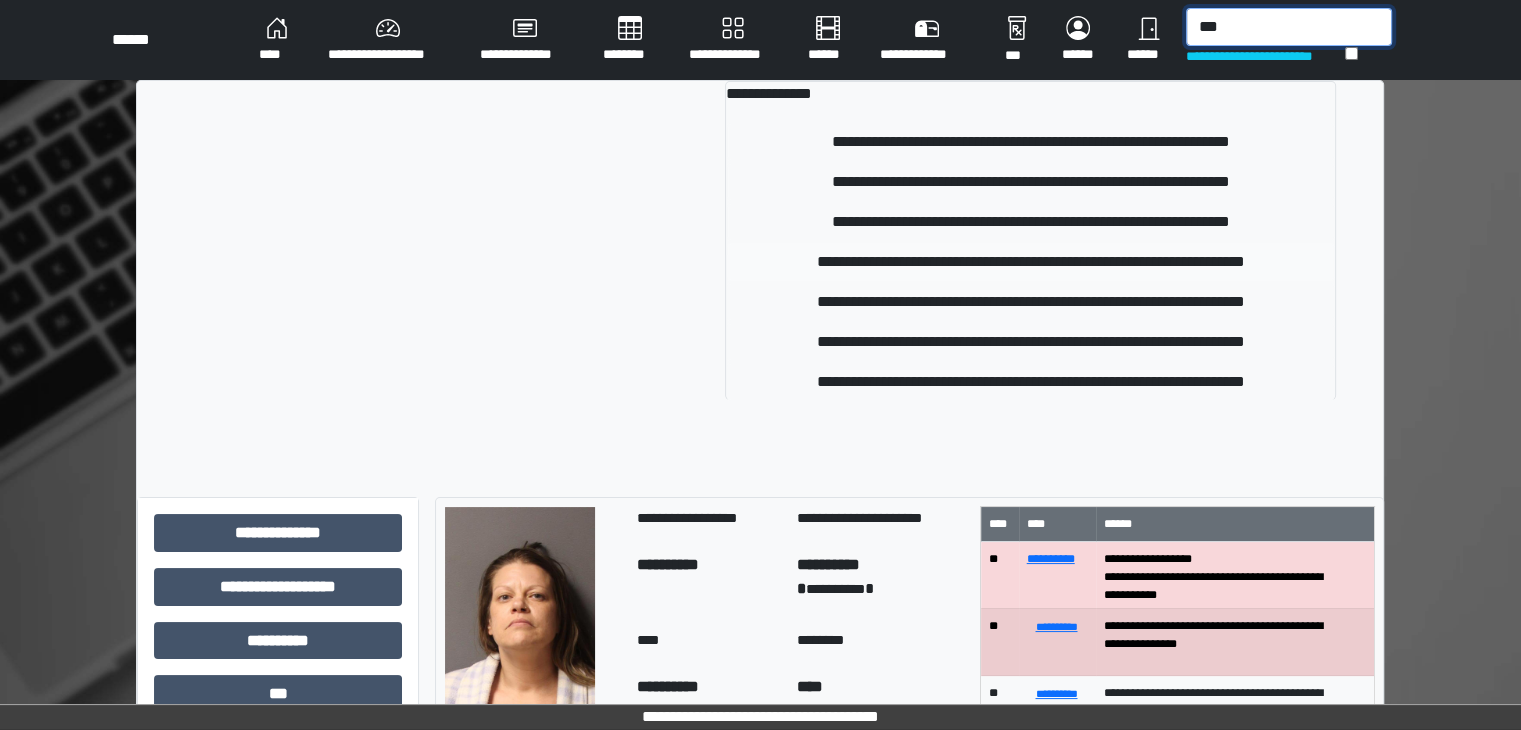 type on "***" 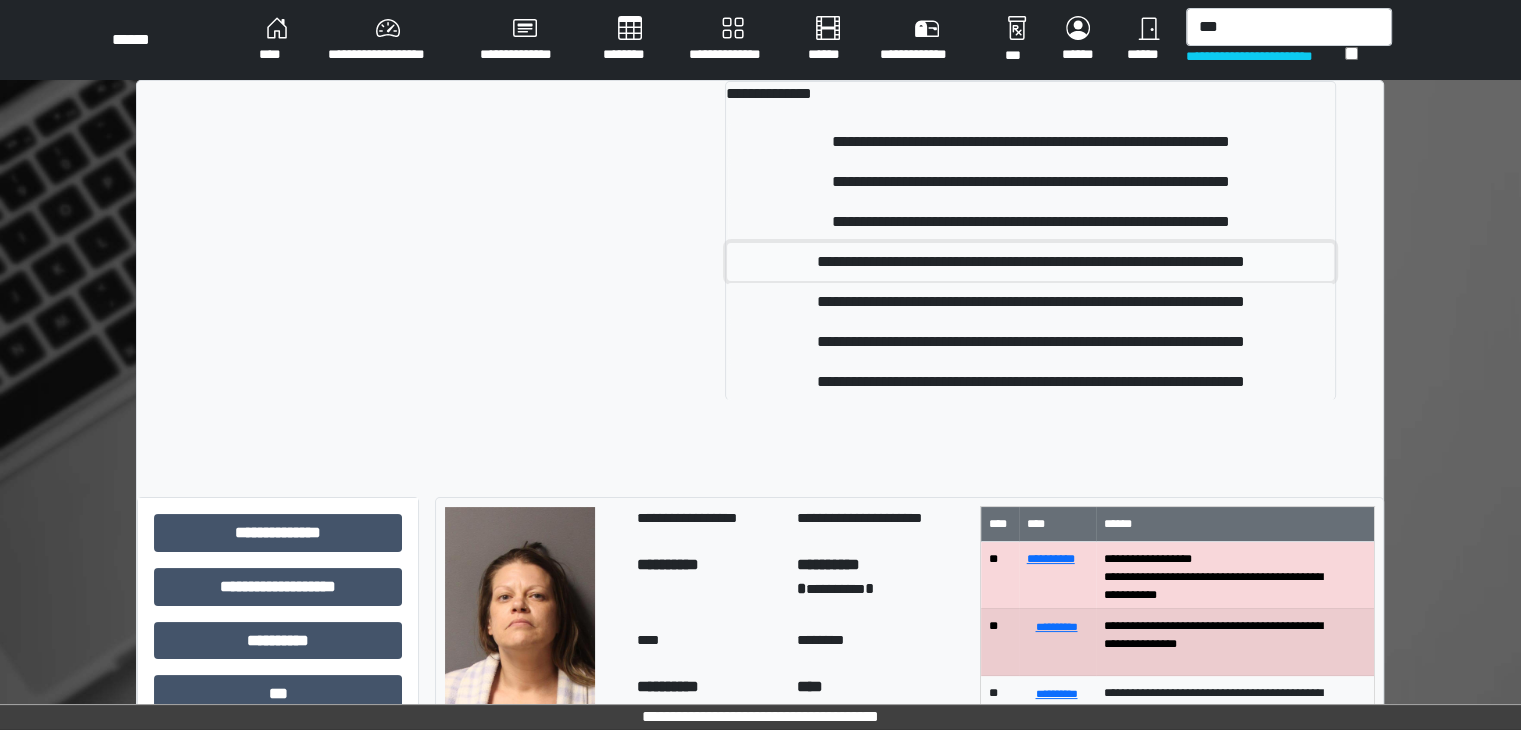 click on "**********" at bounding box center (1030, 262) 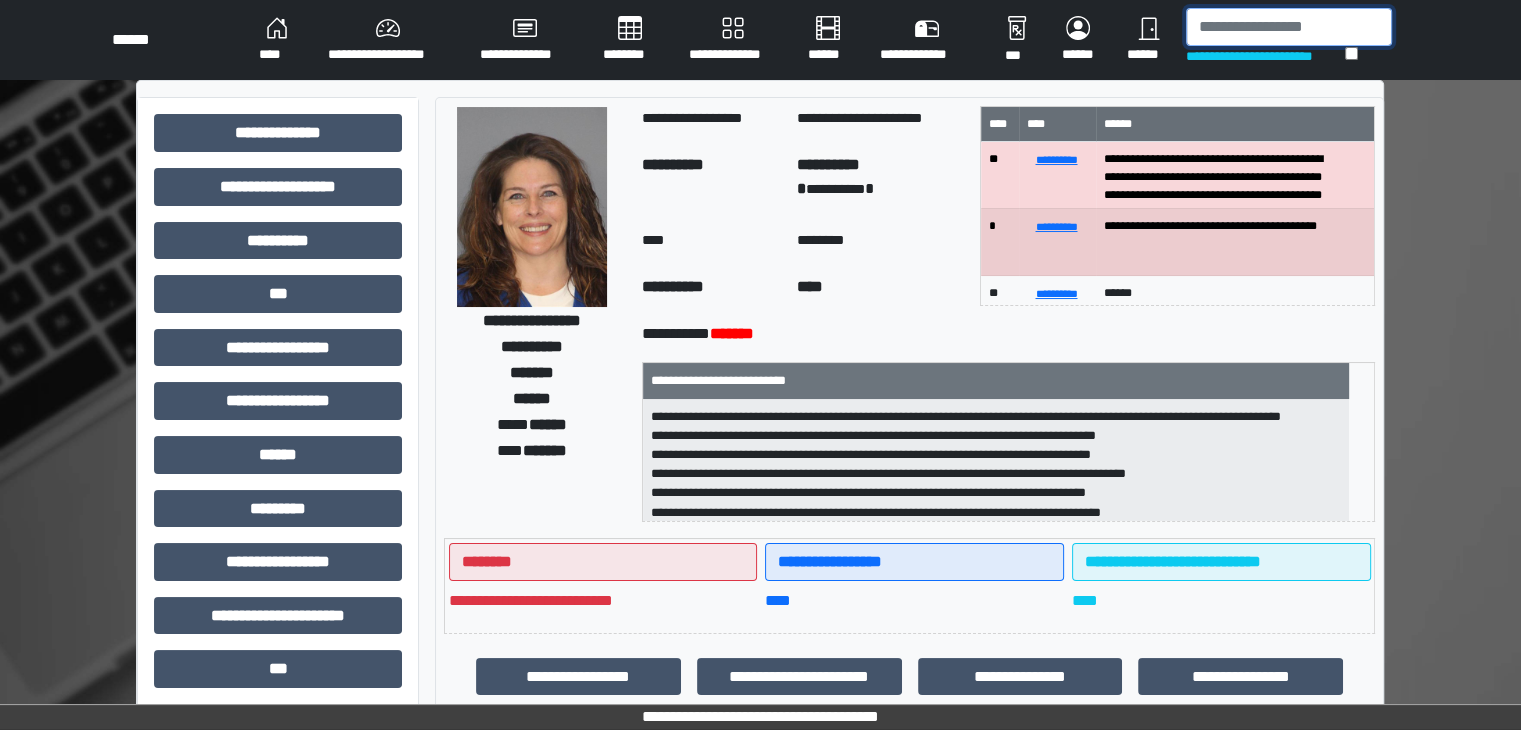 click at bounding box center (1289, 27) 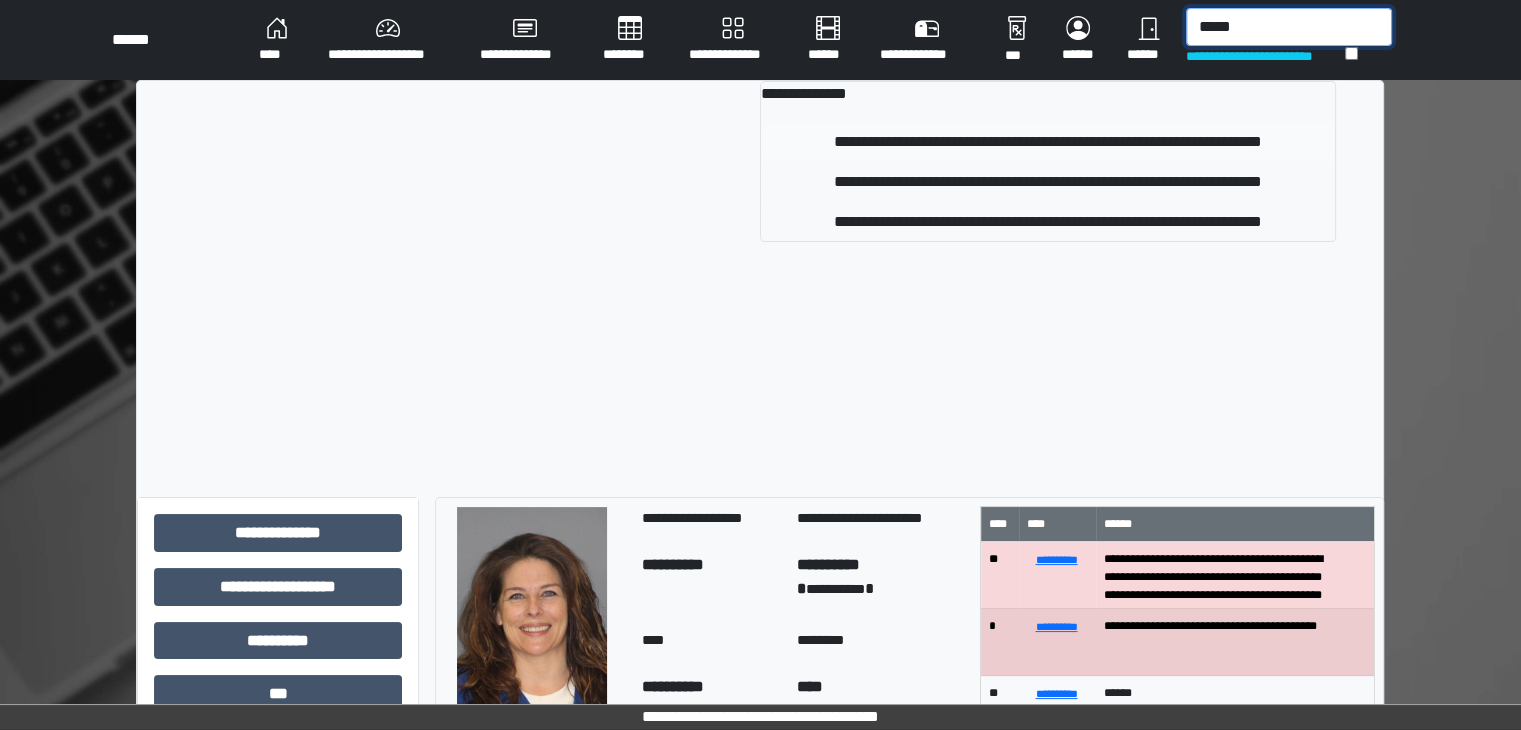 type on "*****" 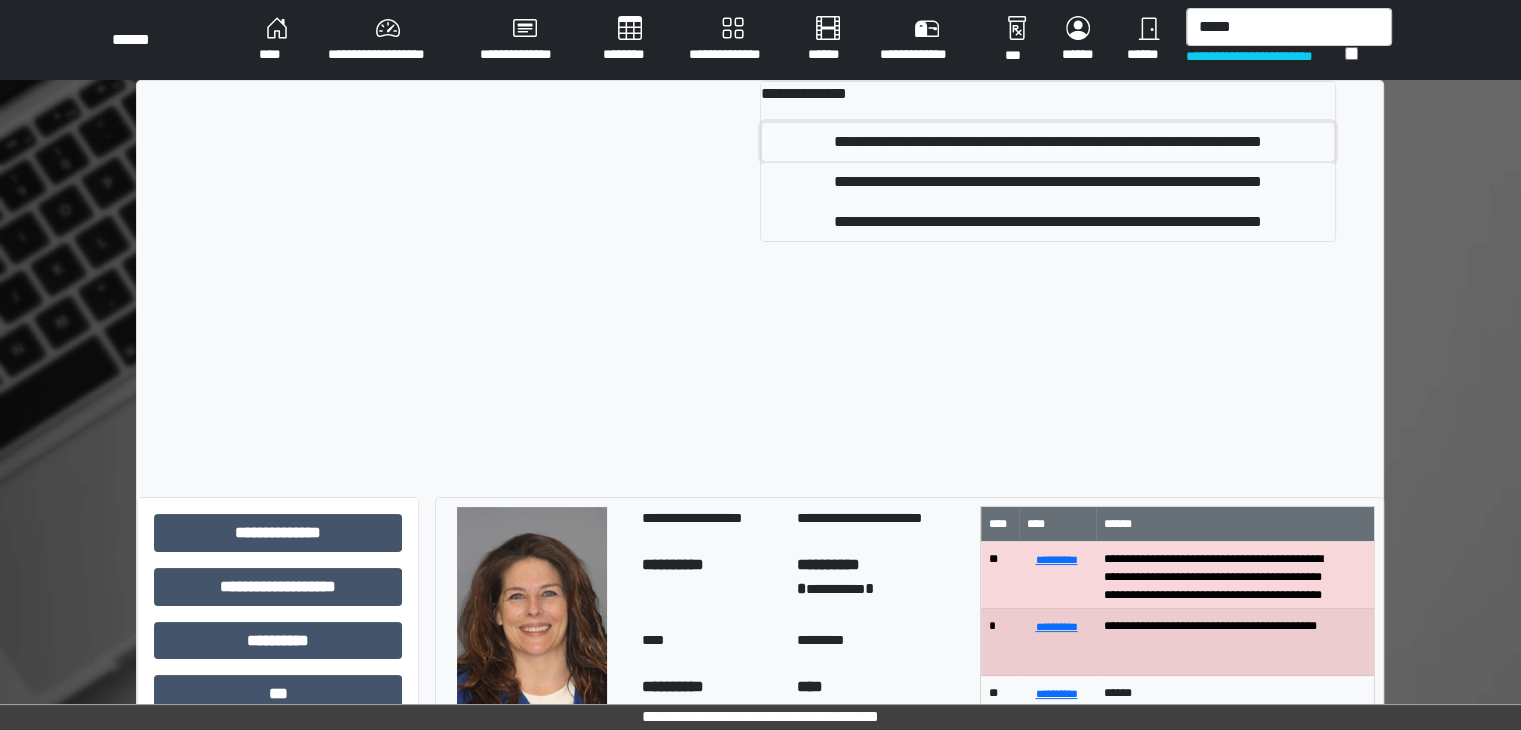 click on "**********" at bounding box center (1048, 142) 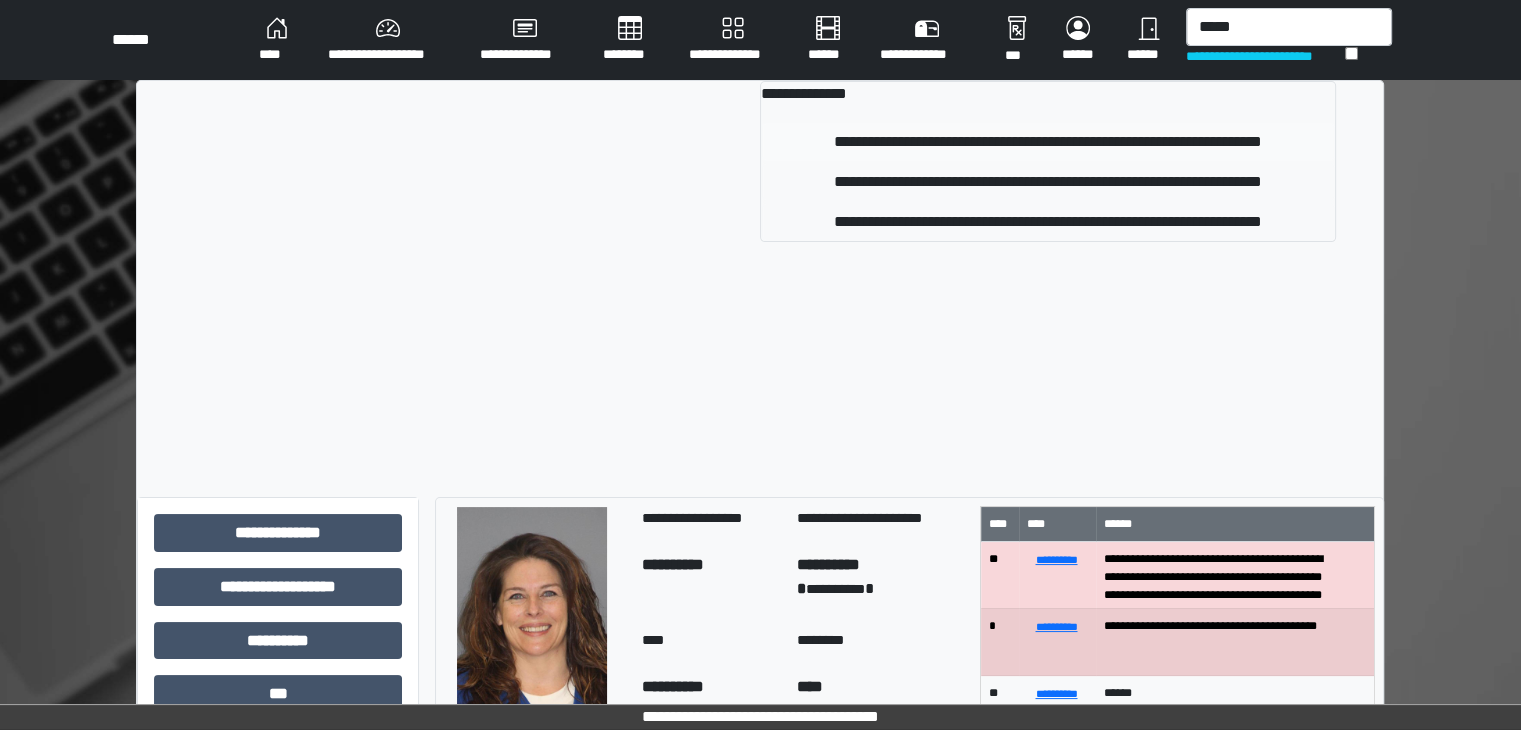 type 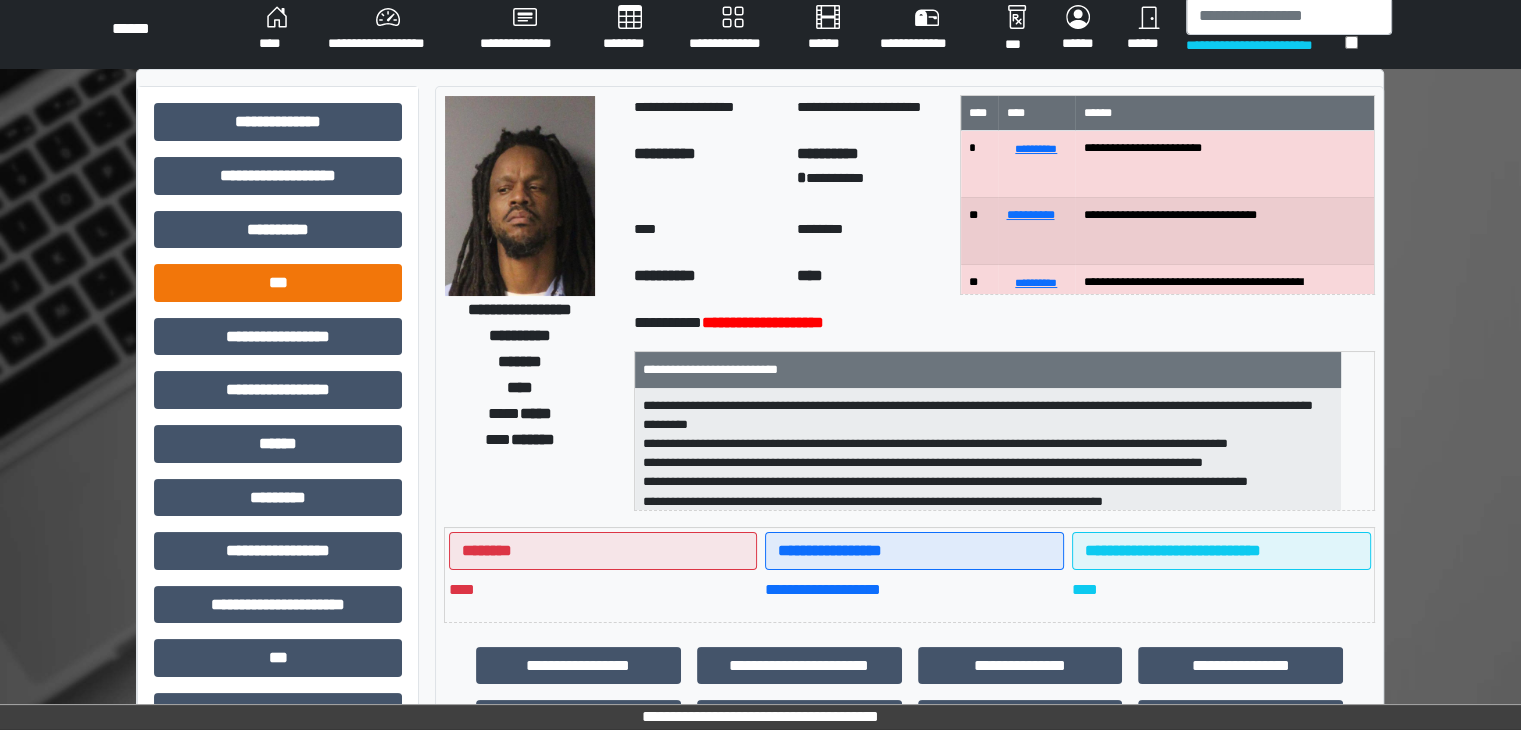 scroll, scrollTop: 0, scrollLeft: 0, axis: both 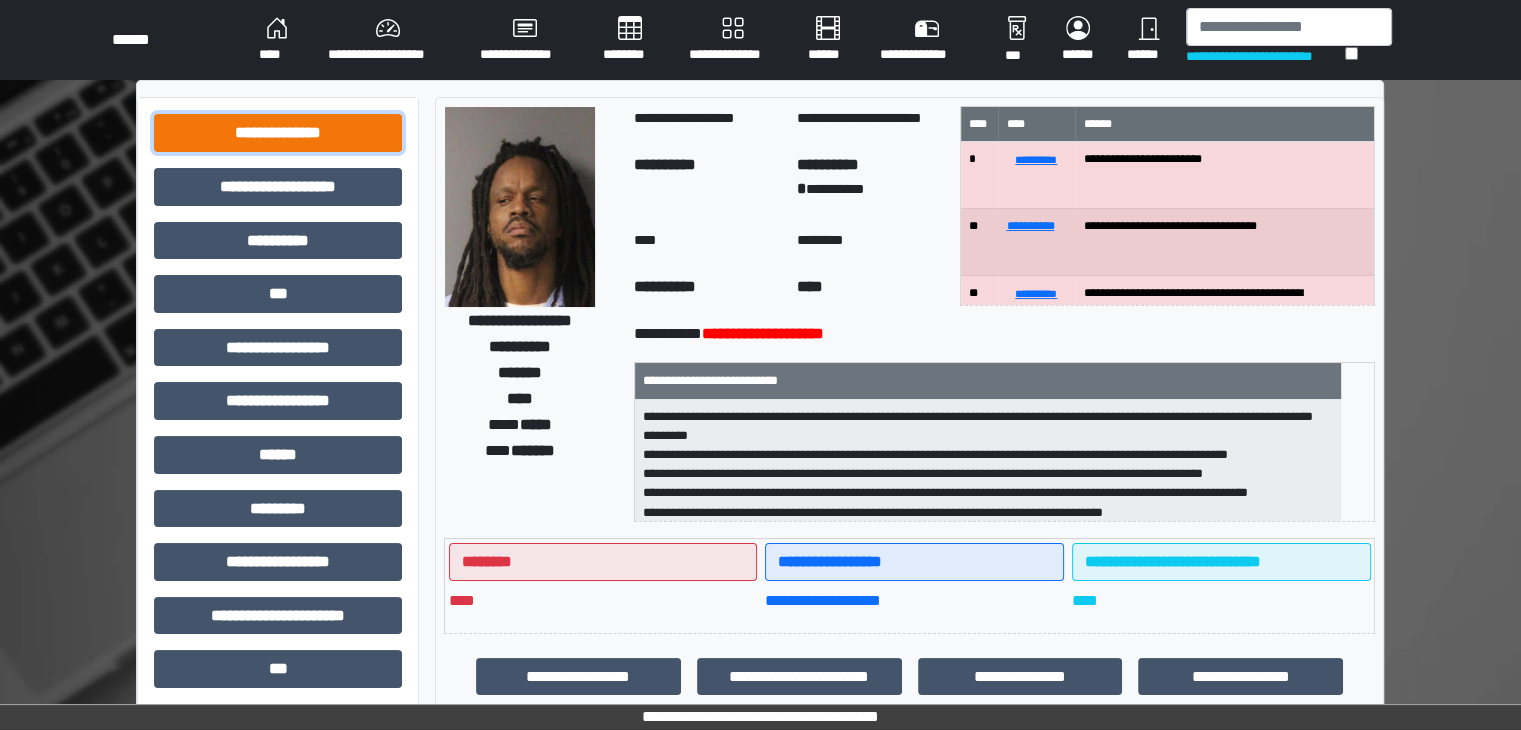 click on "**********" at bounding box center (278, 133) 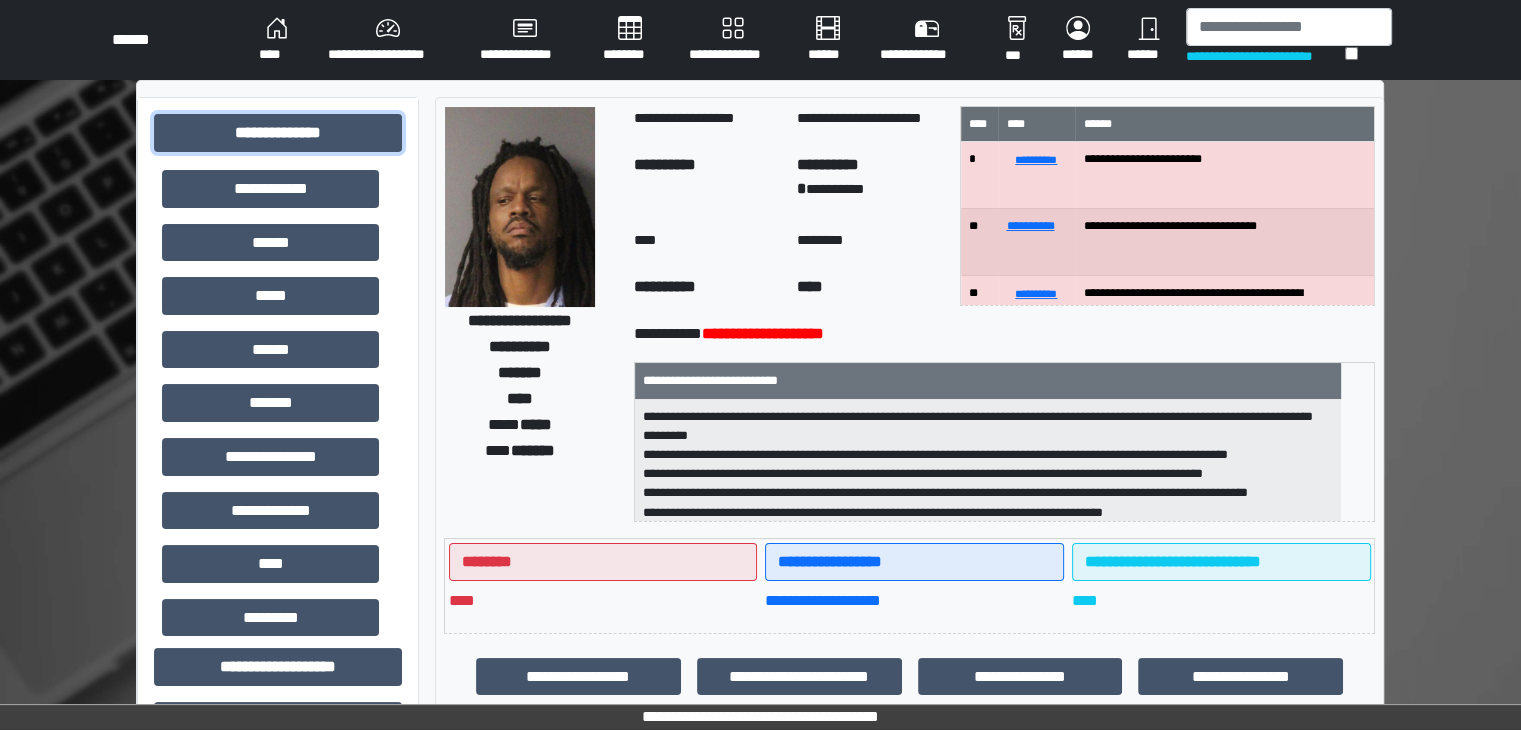 scroll, scrollTop: 300, scrollLeft: 0, axis: vertical 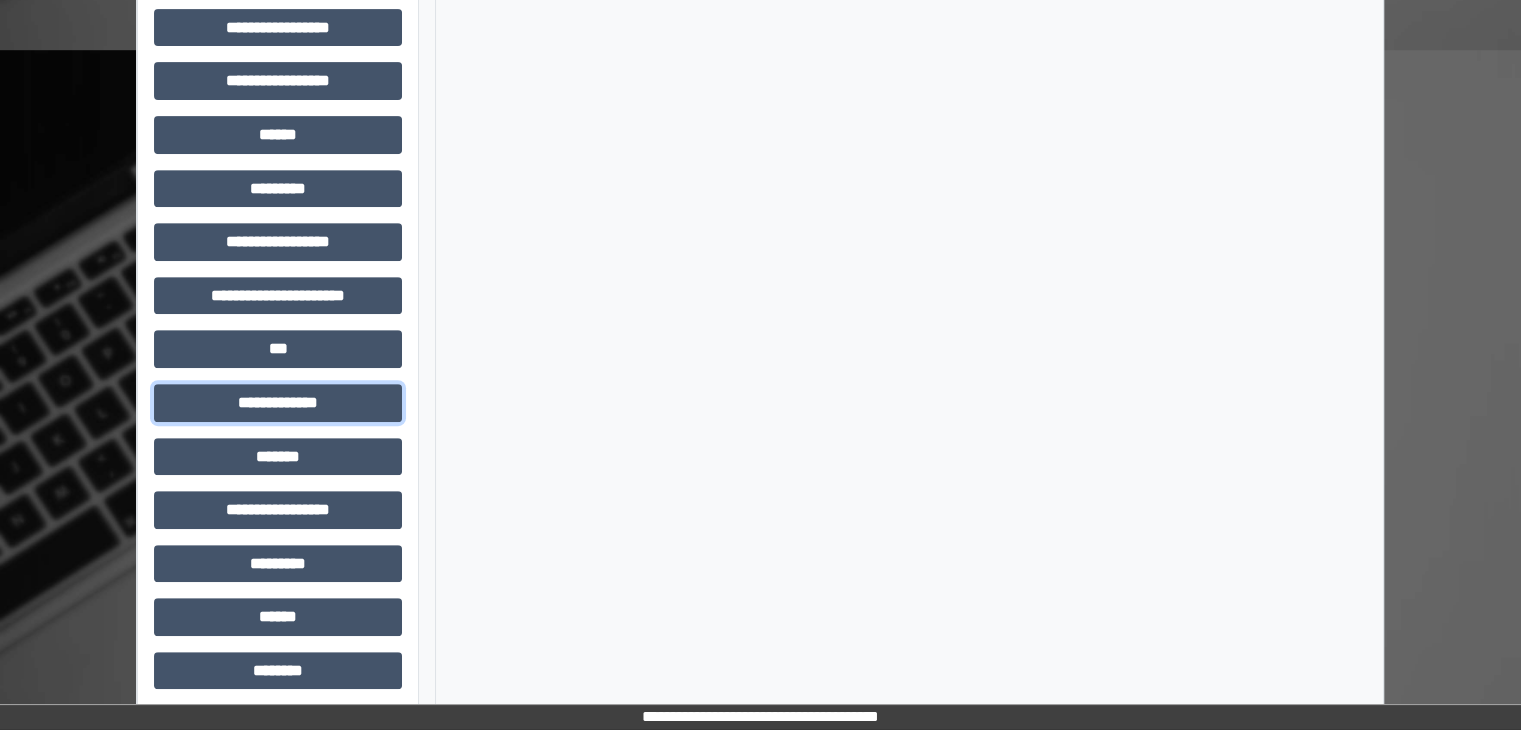 drag, startPoint x: 354, startPoint y: 389, endPoint x: 374, endPoint y: 397, distance: 21.540659 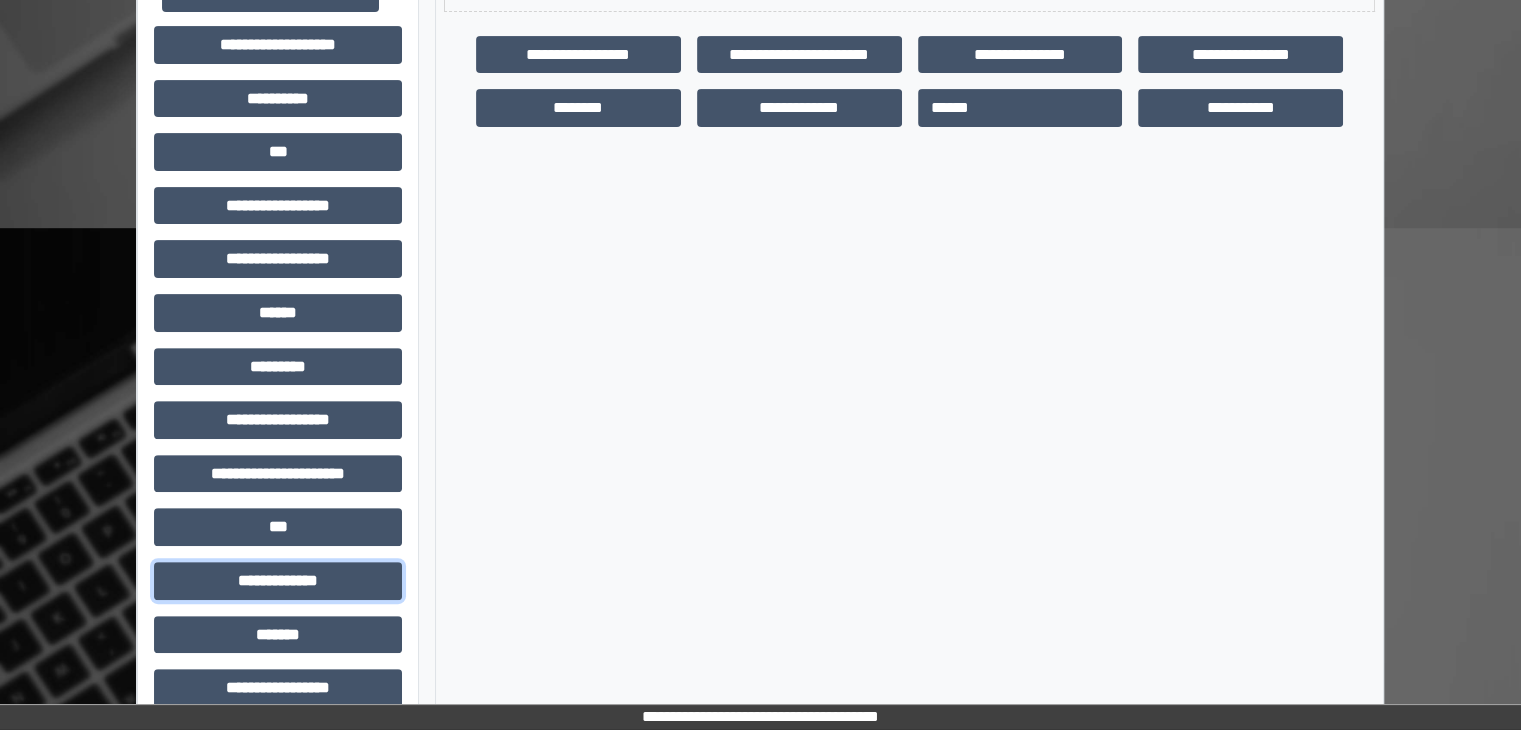 scroll, scrollTop: 300, scrollLeft: 0, axis: vertical 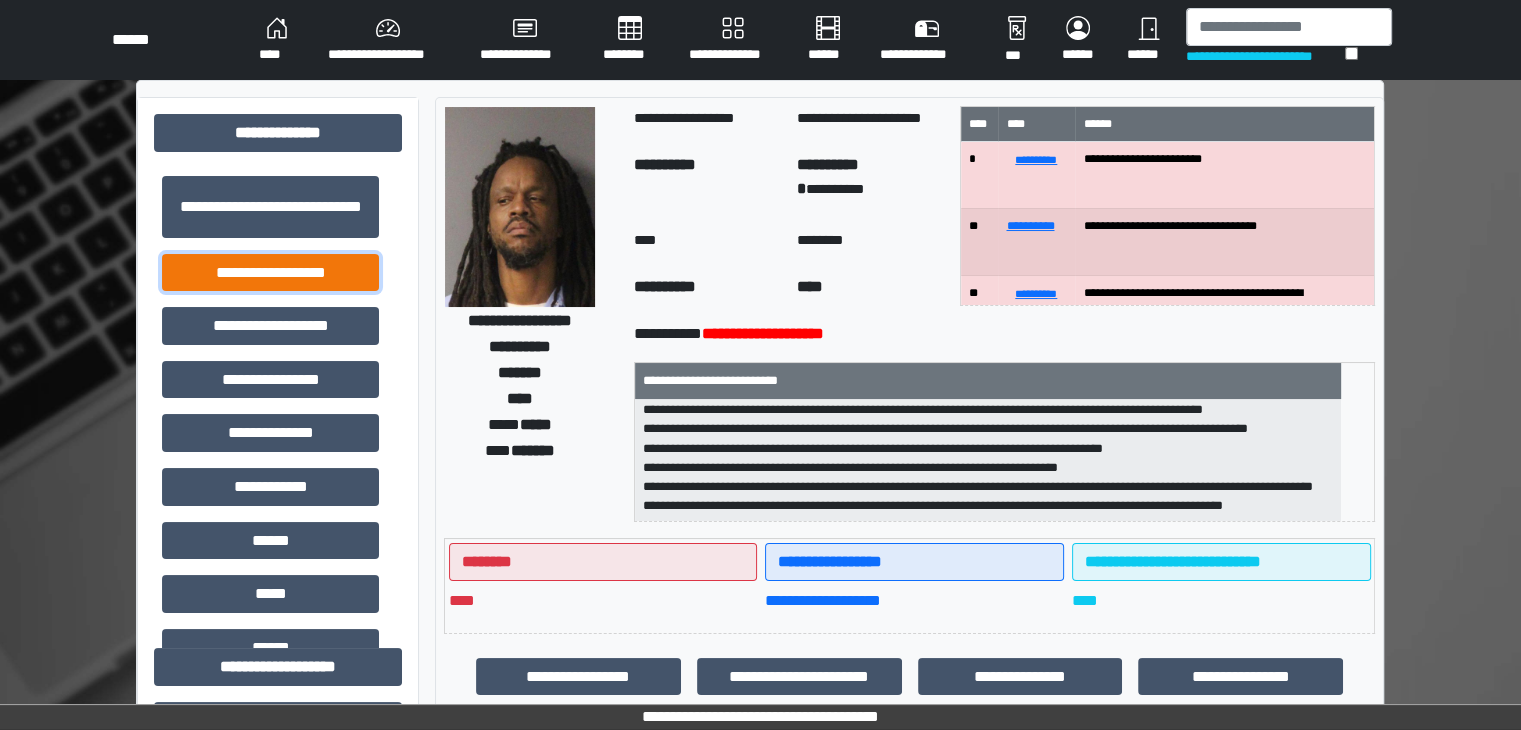 click on "**********" at bounding box center (270, 273) 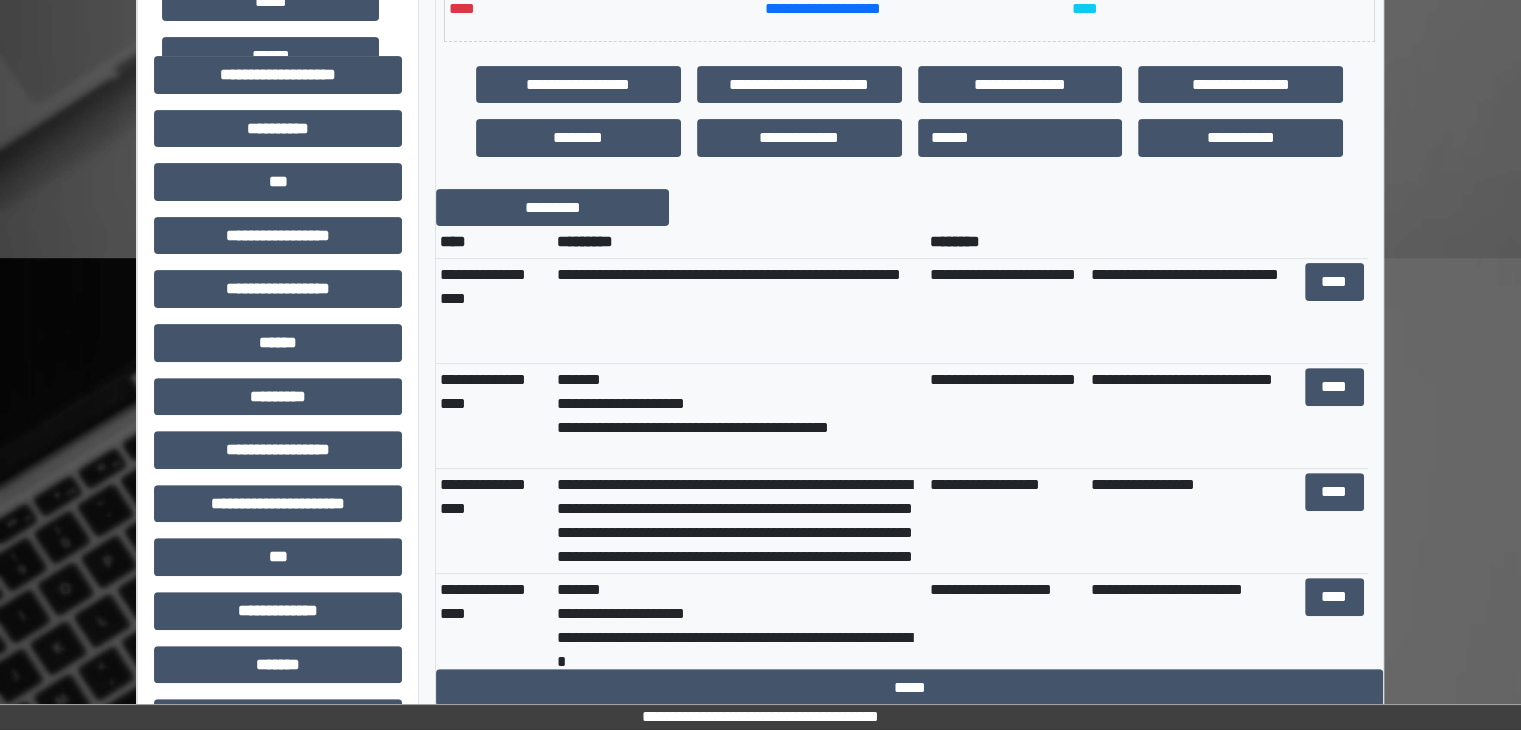 scroll, scrollTop: 600, scrollLeft: 0, axis: vertical 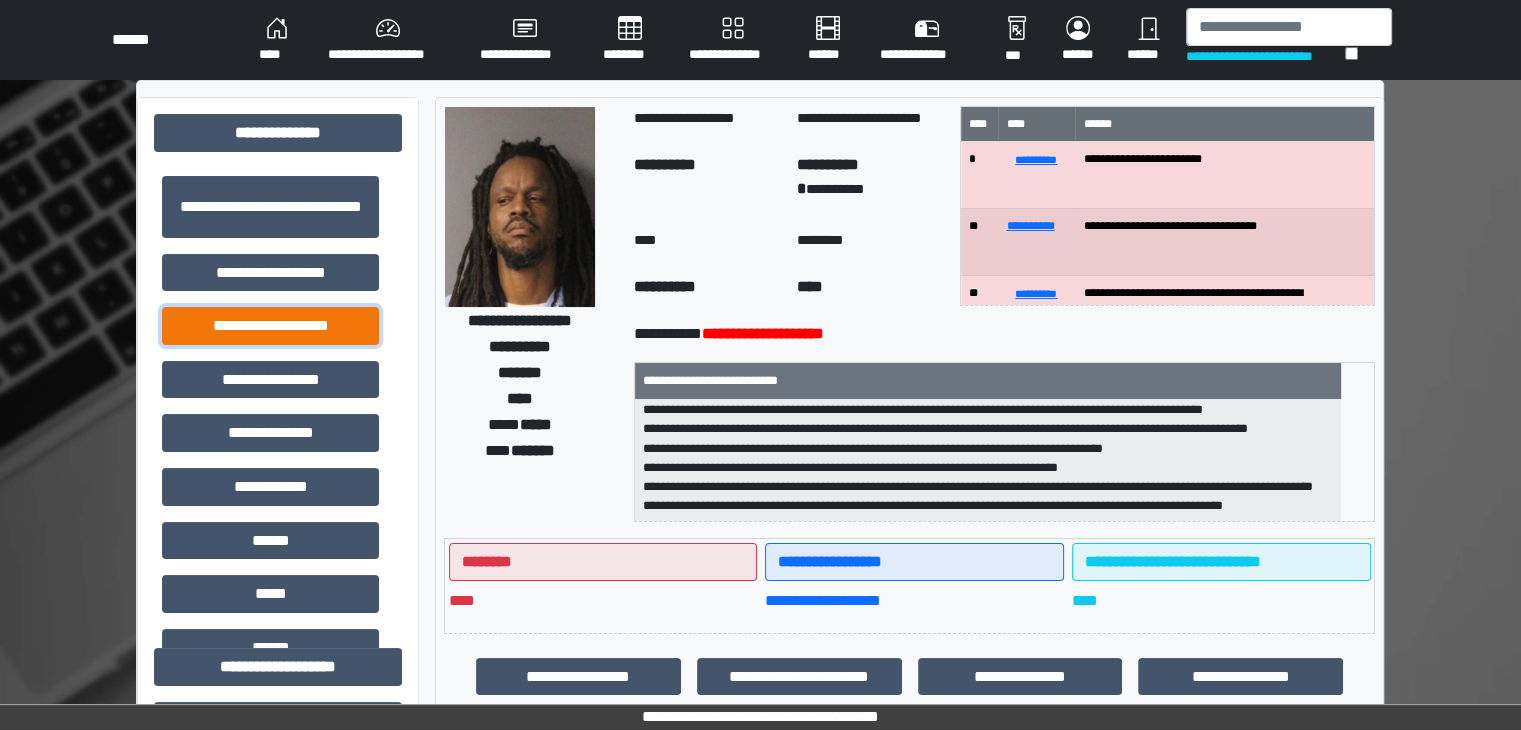 click on "**********" at bounding box center (270, 326) 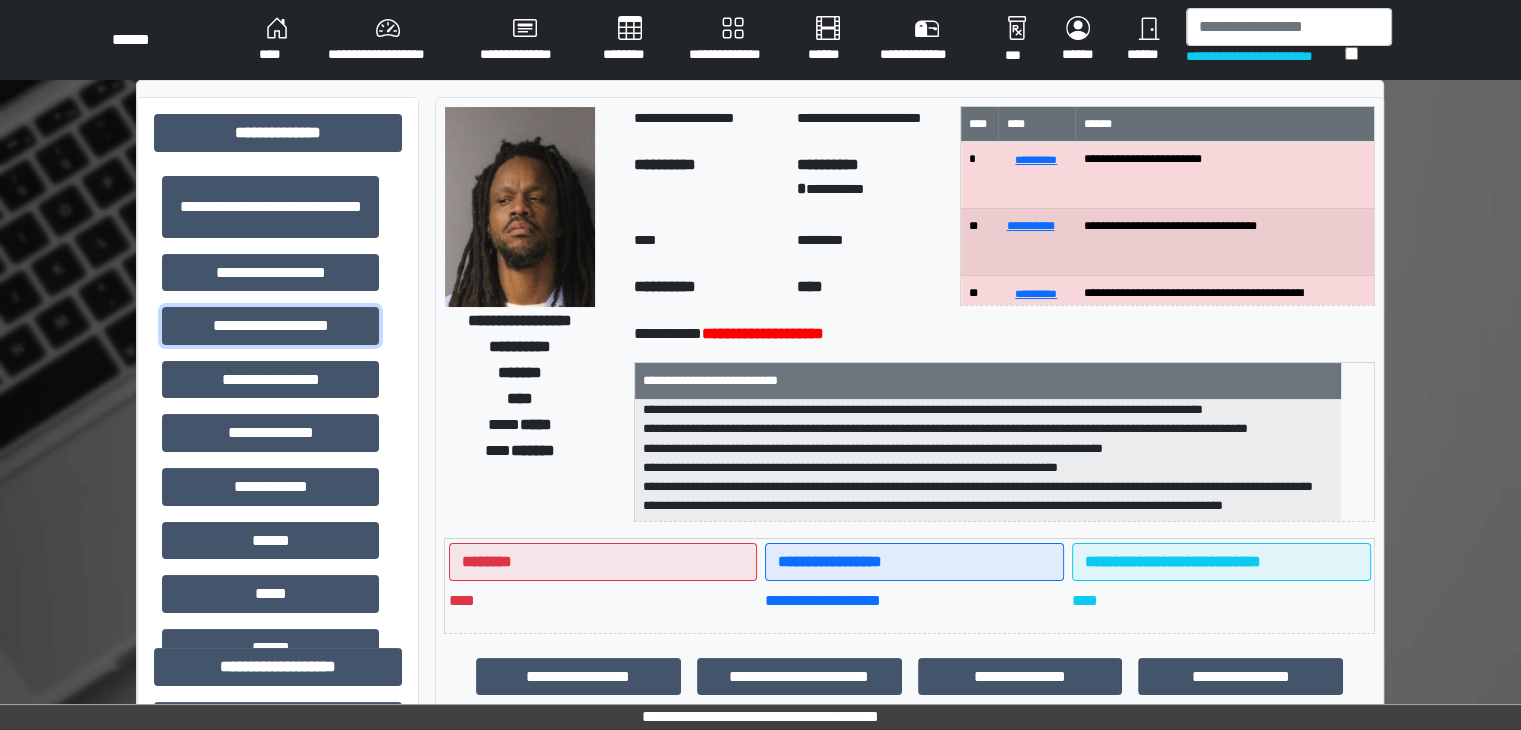scroll, scrollTop: 1, scrollLeft: 0, axis: vertical 